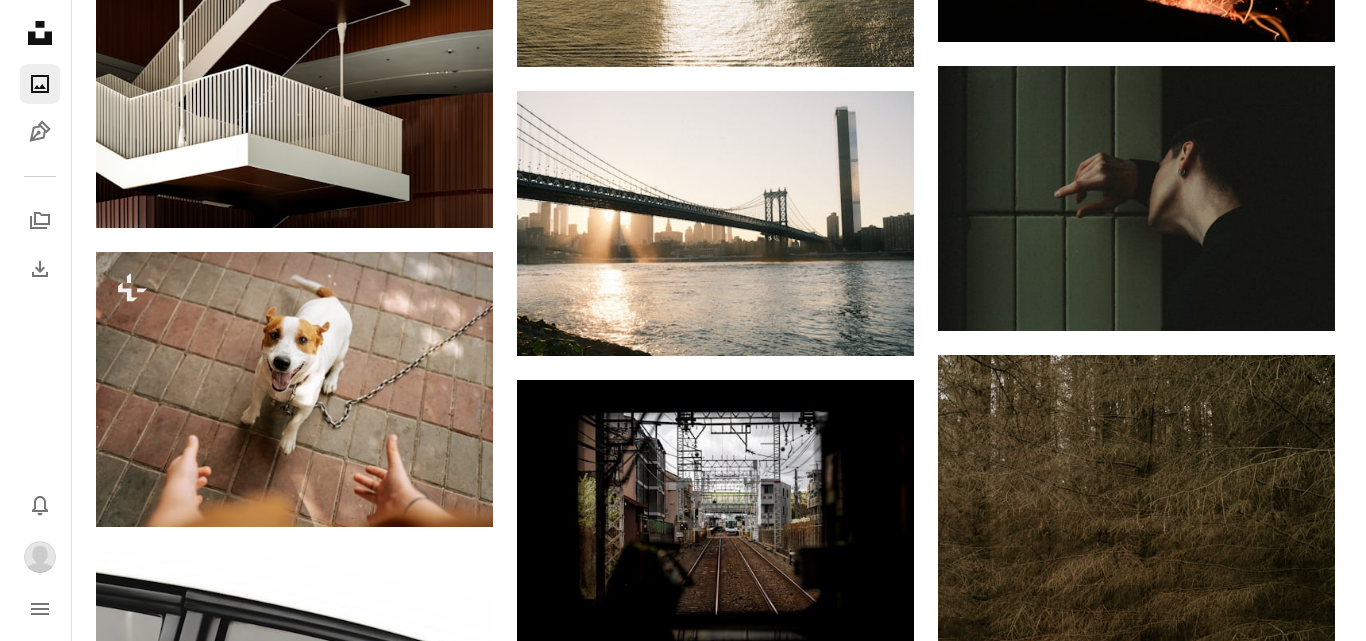 scroll, scrollTop: 2900, scrollLeft: 0, axis: vertical 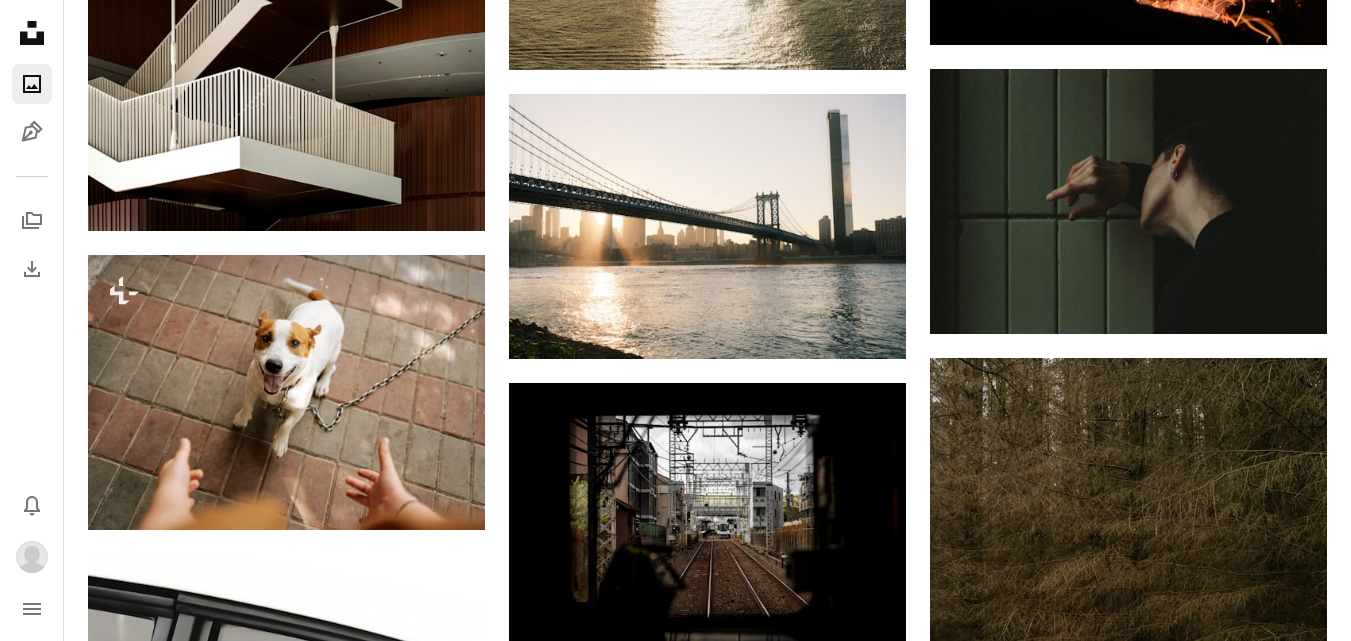click on "A heart A plus sign [FIRST] [LAST] Available for hire A checkmark inside of a circle Arrow pointing down A heart A plus sign [FIRST] [LAST] Available for hire A checkmark inside of a circle Arrow pointing down A heart A plus sign [FIRST] [LAST] Available for hire A checkmark inside of a circle Arrow pointing down A heart A plus sign [FIRST] [LAST] Arrow pointing down Plus sign for Unsplash+ A heart A plus sign [FIRST] [LAST] For Unsplash+ A lock Download A heart A plus sign [FIRST] [LAST] Arrow pointing down A heart A plus sign [FIRST] [LAST] Available for hire A checkmark inside of a circle Arrow pointing down A heart A plus sign [FIRST] [LAST] Available for hire A checkmark inside of a circle Arrow pointing down Plus sign for Unsplash+ A heart A plus sign [FIRST] [LAST] For Unsplash+ A lock Download A heart A plus sign [FIRST] [LAST] Available for hire A checkmark inside of a circle Arrow pointing down A heart A plus sign [FIRST] [LAST] Available for hire A heart For" at bounding box center [1128, 1292] 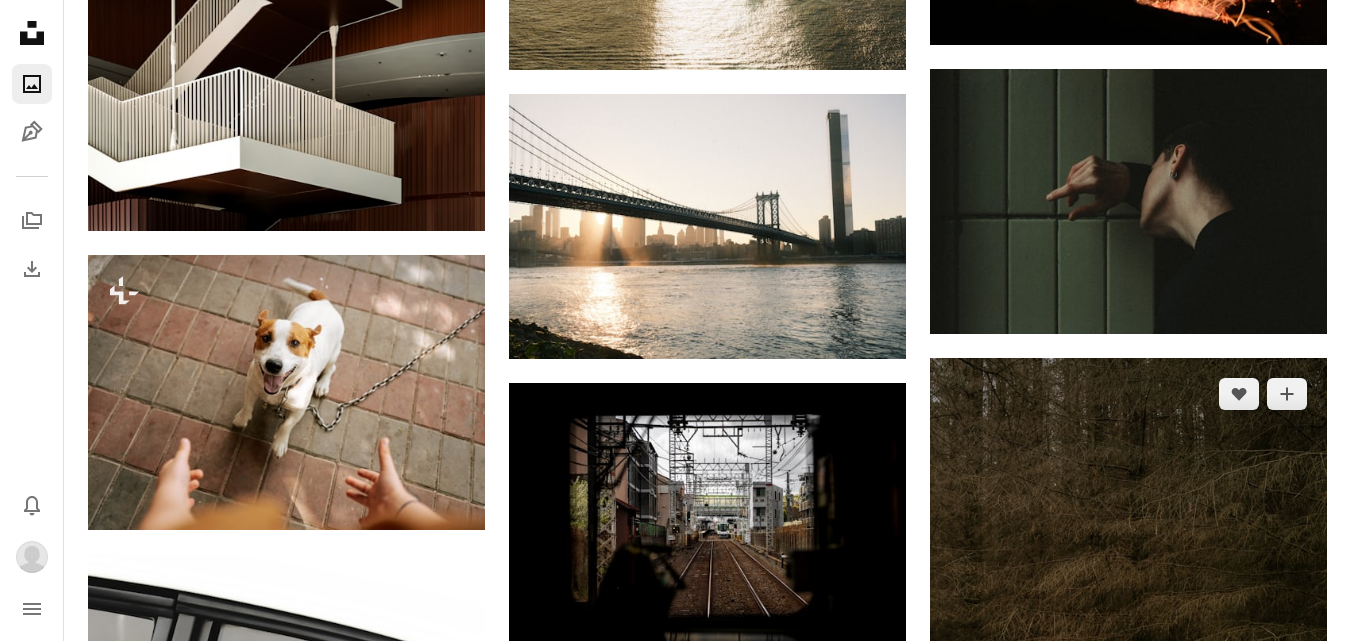 click at bounding box center (1128, 656) 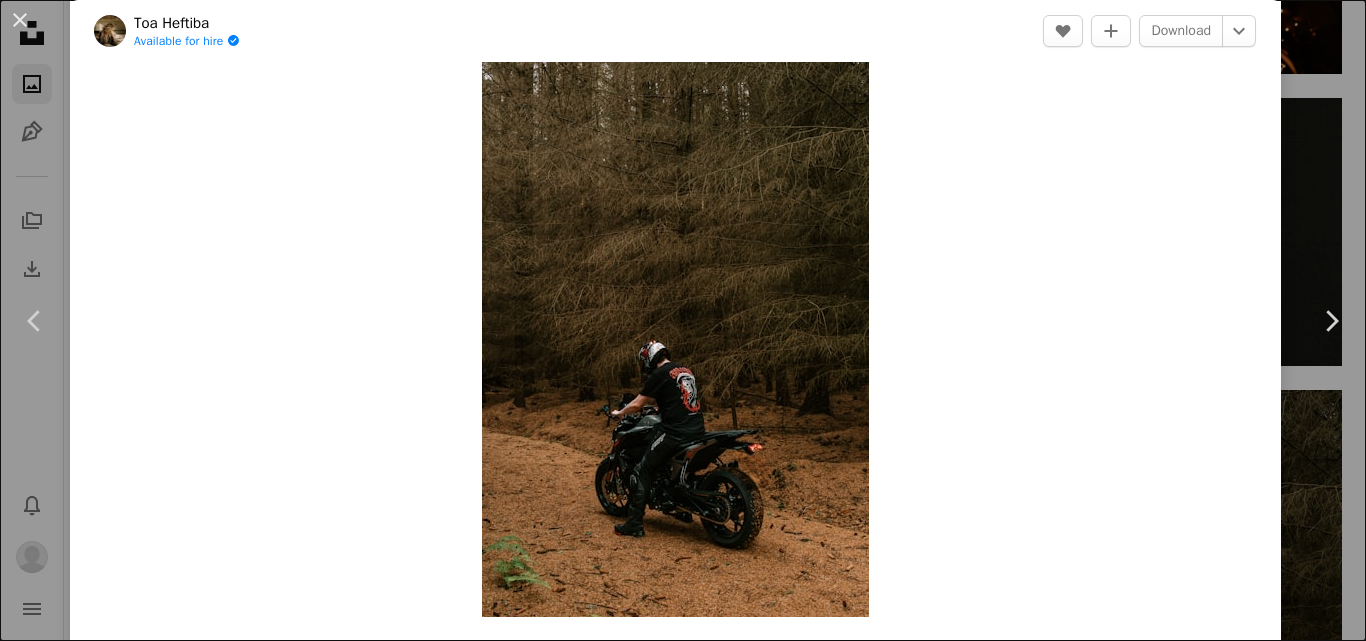 scroll, scrollTop: 0, scrollLeft: 0, axis: both 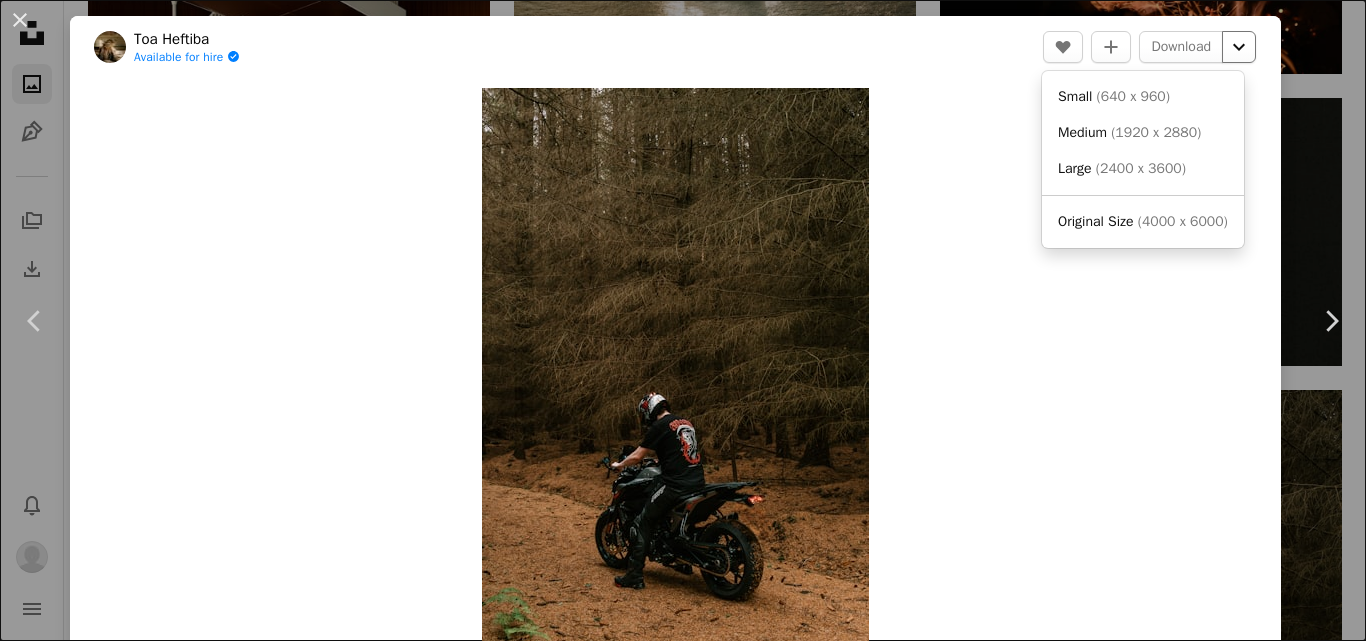 click on "Chevron down" 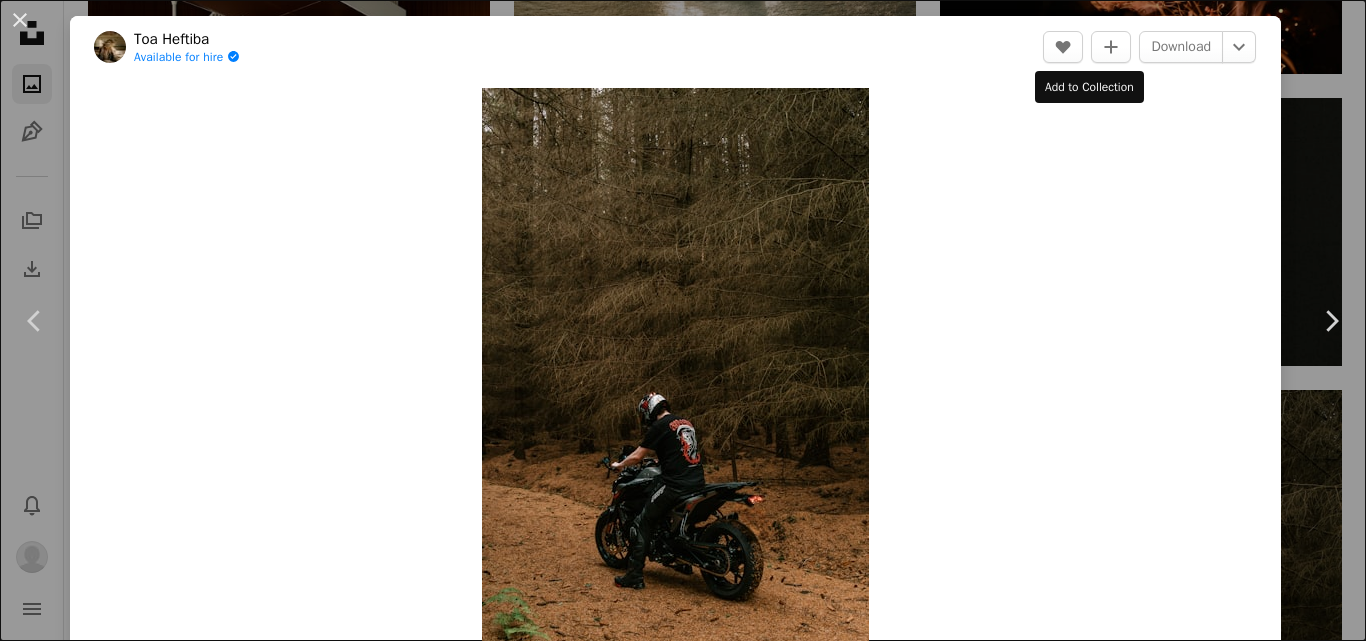 click on "An X shape Chevron left Chevron right [FIRST] [LAST] Available for hire A checkmark inside of a circle A heart A plus sign Download Chevron down Zoom in Views 142,665 Downloads 525 A forward-right arrow Share Info icon Info More Actions Calendar outlined Published 4 days ago Camera SONY, ILCE-6300 Safety Free to use under the Unsplash License Browse premium related images on iStock | Save 20% with code UNSPLASH20 View more on iStock ↗ Related images A heart A plus sign [FIRST] [LAST] Available for hire A checkmark inside of a circle Arrow pointing down A heart A plus sign [FIRST] [LAST] For Unsplash+ A lock Download A heart A plus sign [FIRST] [LAST] Available for hire A checkmark inside of a circle Arrow pointing down A heart A plus sign [FIRST] [LAST] For Unsplash+ A lock Download A heart A plus sign" at bounding box center (683, 320) 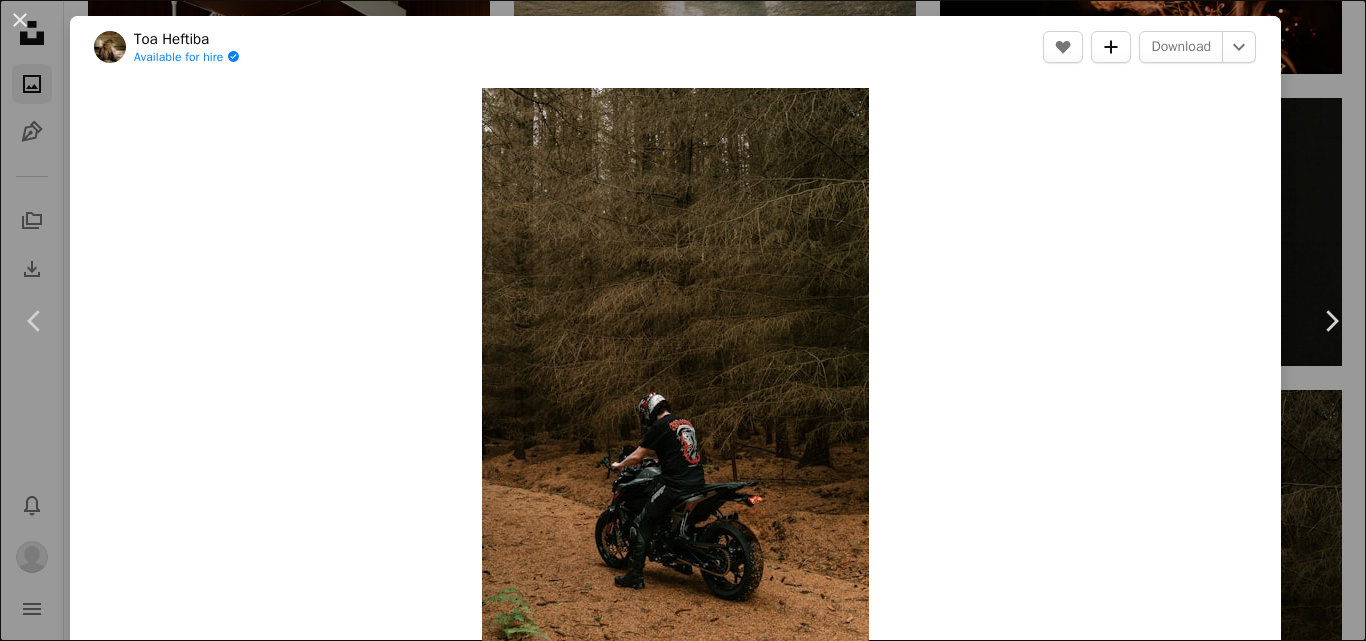 click 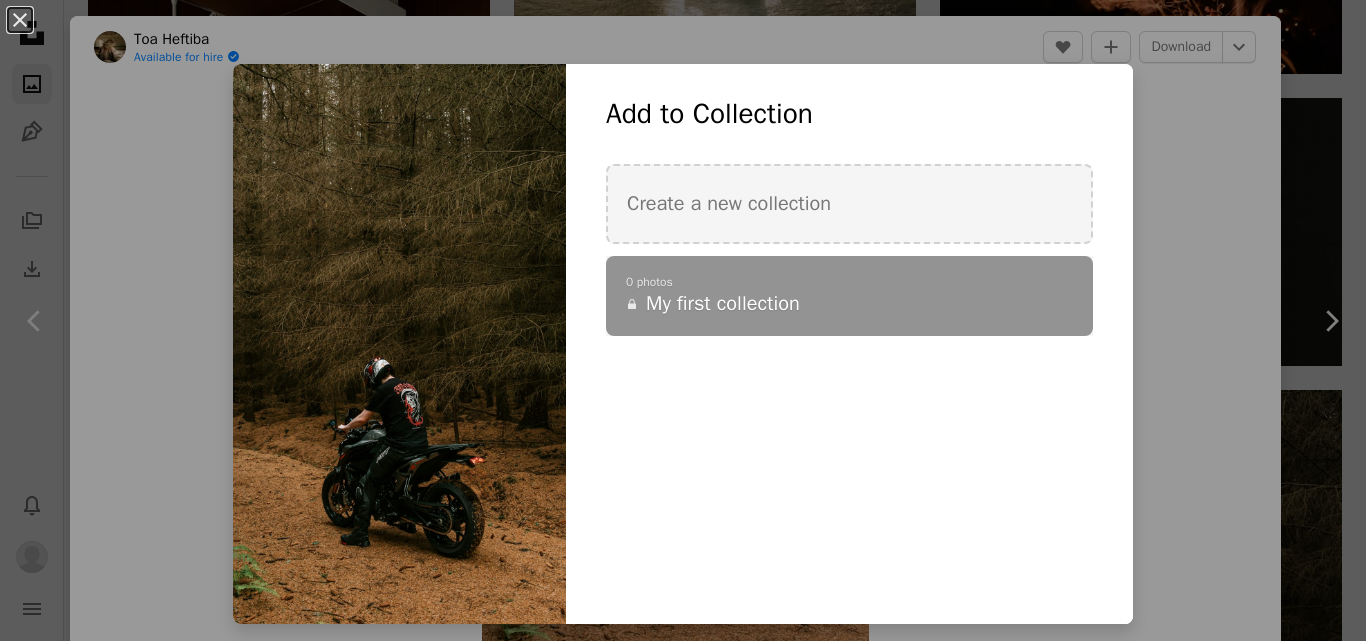 click on "An X shape Add to Collection Create a new collection A checkmark A plus sign 0 photos A lock My first collection Create new collection Name 60 Description  (optional) 250 Make collection private A lock Cancel Create collection" at bounding box center (683, 320) 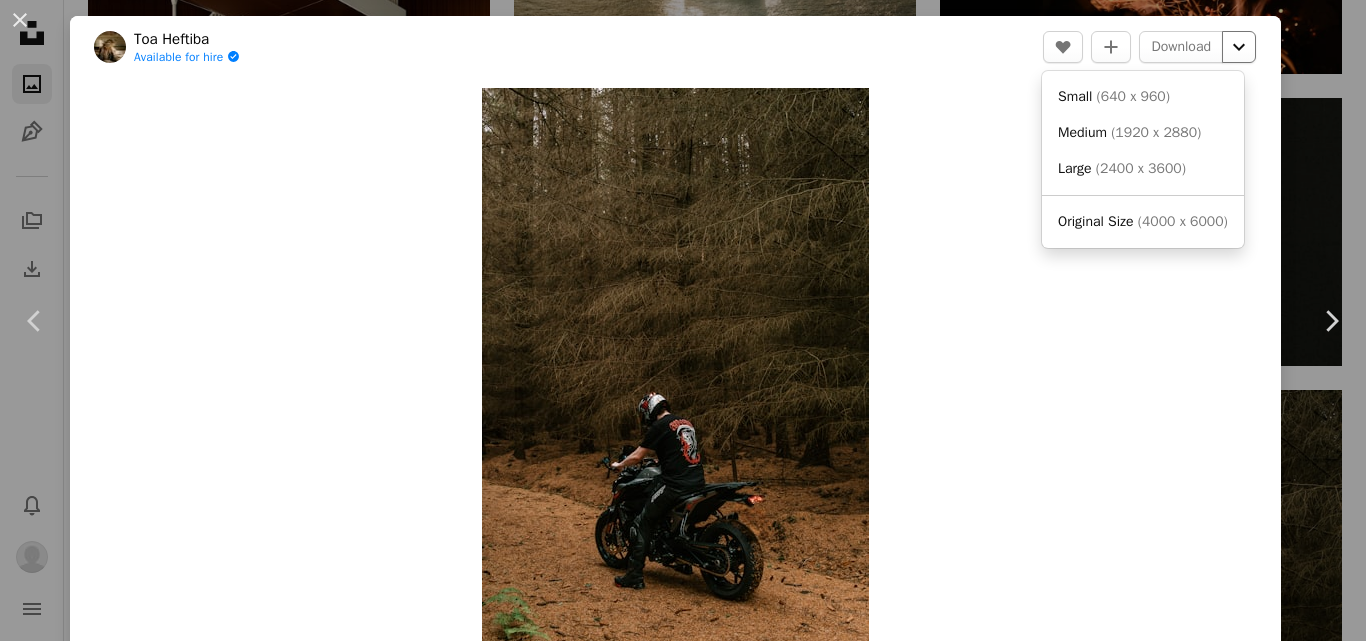 click 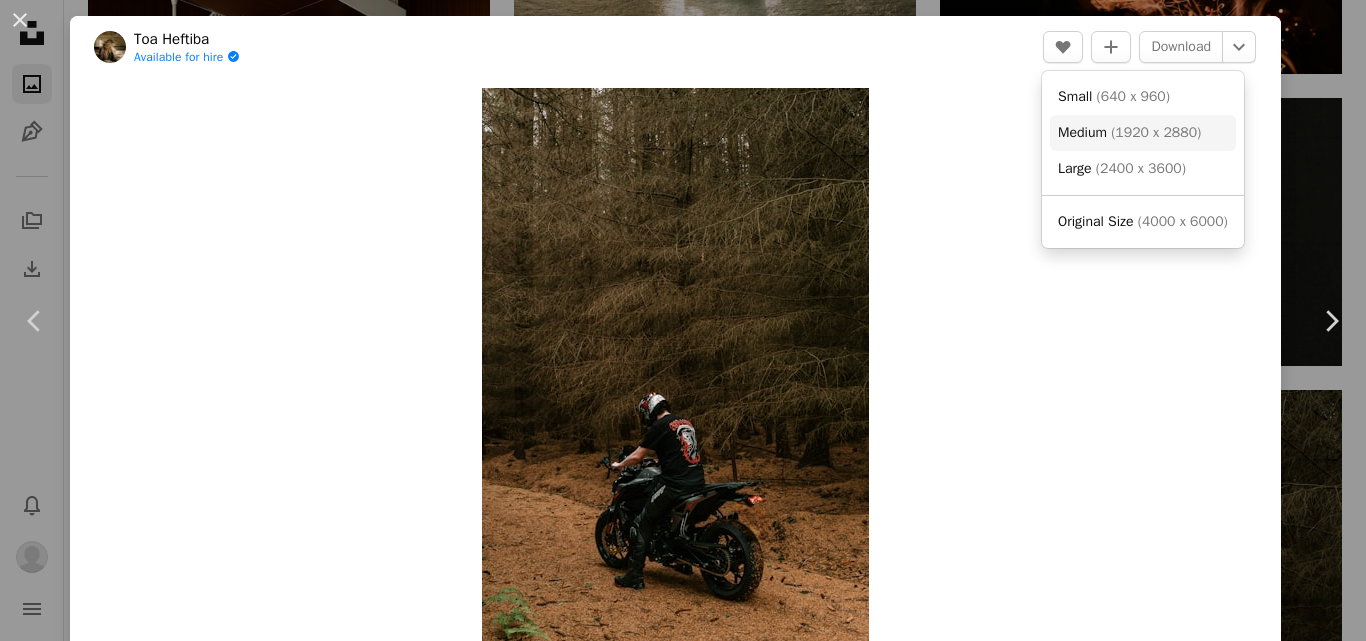 click on "Medium   ( 1920 x 2880 )" at bounding box center (1129, 133) 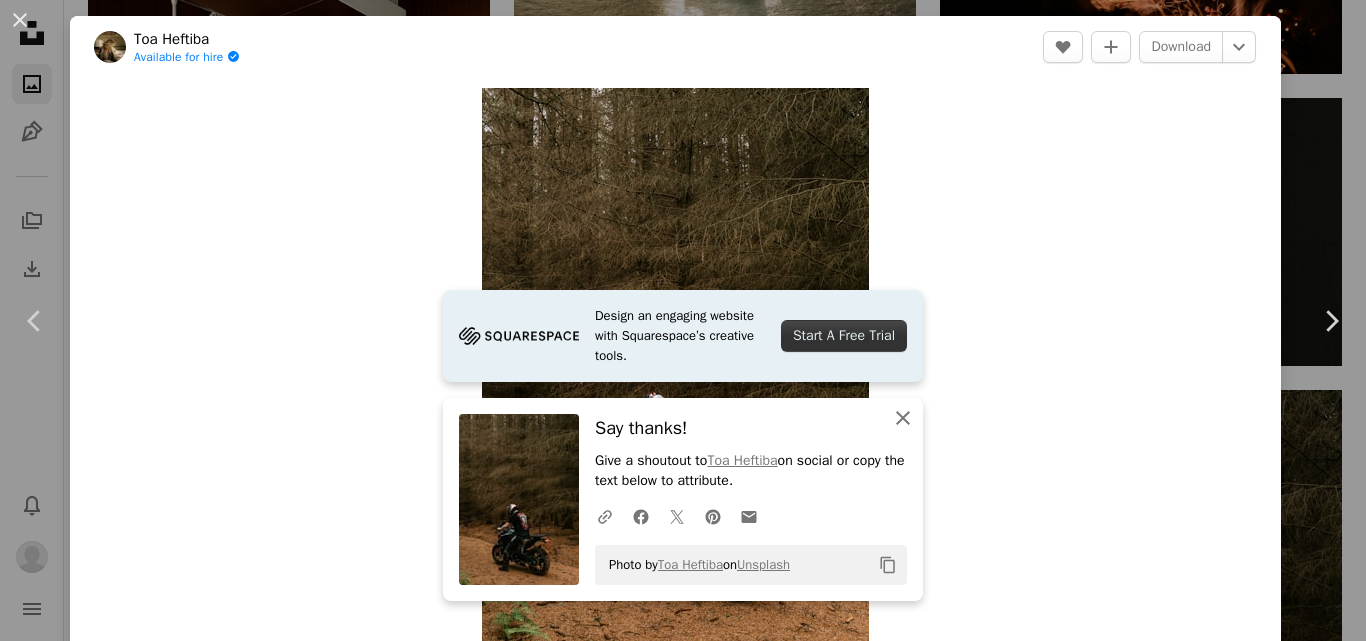 click 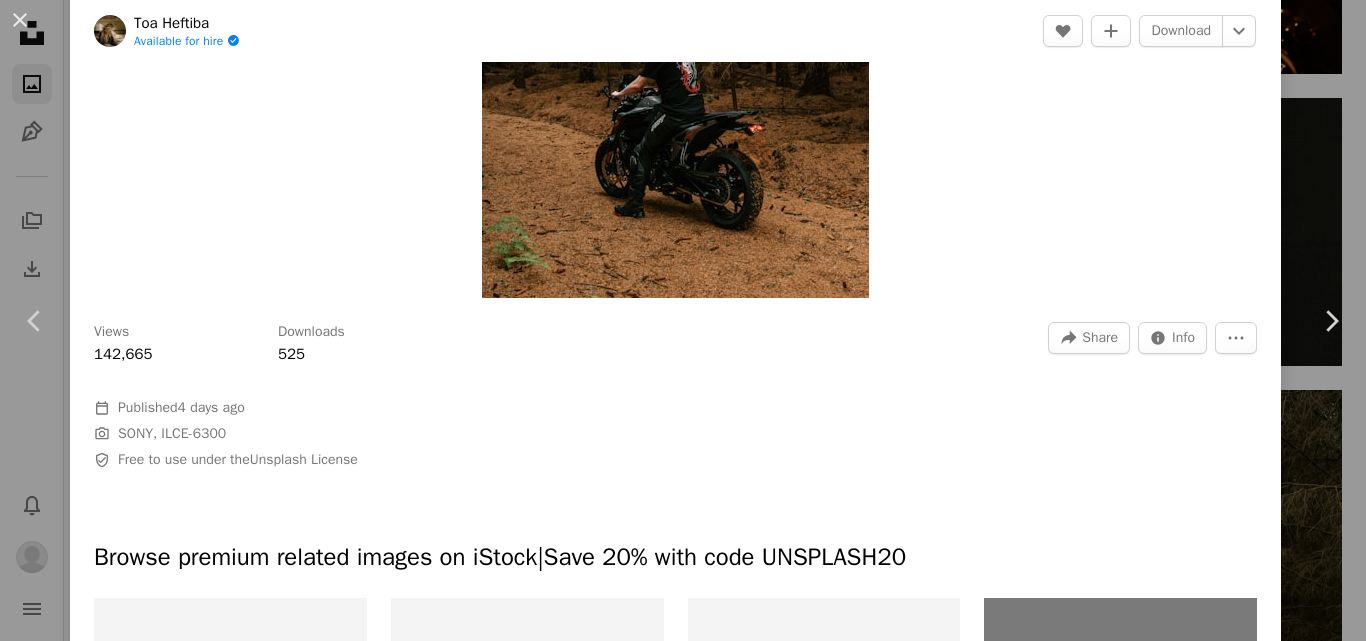 scroll, scrollTop: 400, scrollLeft: 0, axis: vertical 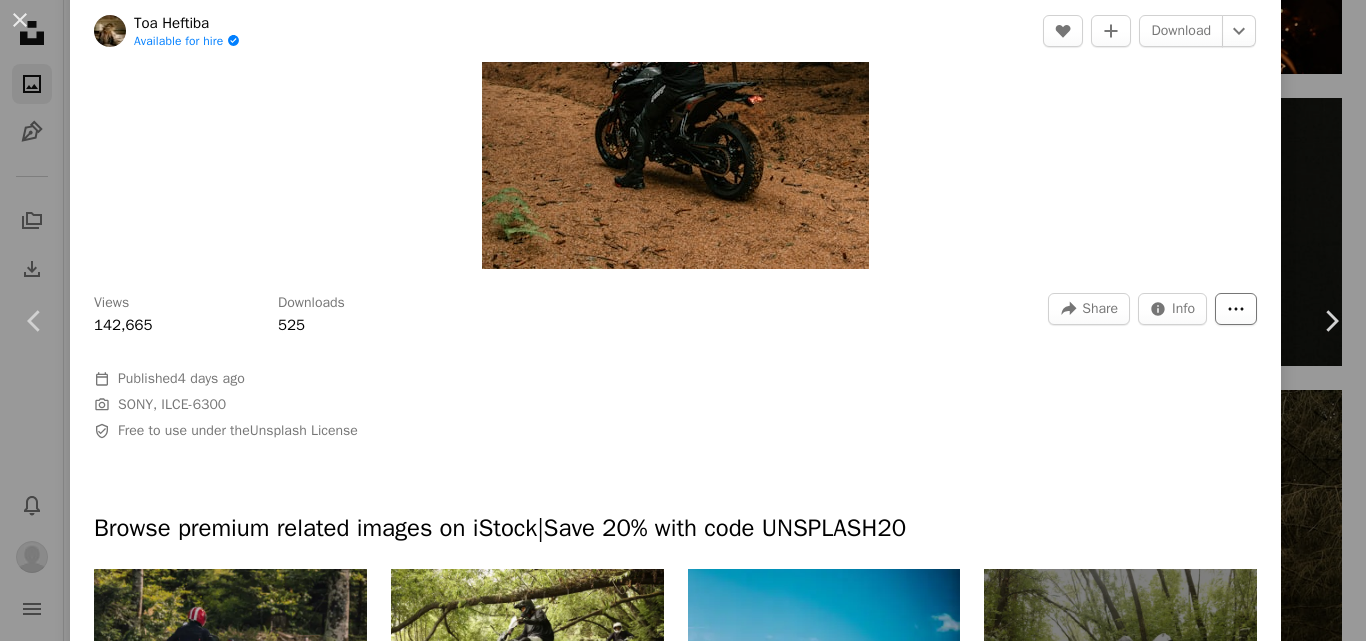 click on "More Actions" 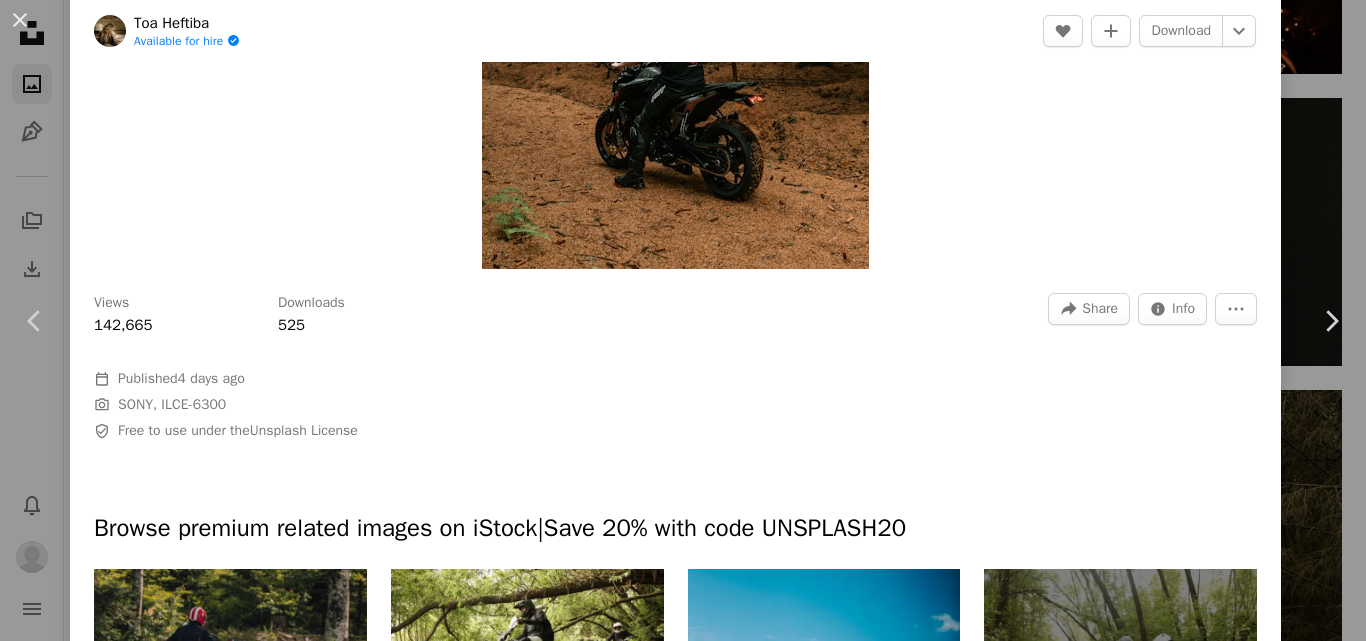 click on "An X shape Chevron left Chevron right [FIRST] [LAST] Available for hire A checkmark inside of a circle A heart A plus sign Download Chevron down Zoom in Views 142,665 Downloads 525 A forward-right arrow Share Info icon Info More Actions Calendar outlined Published 4 days ago Camera SONY, ILCE-6300 Safety Free to use under the Unsplash License Browse premium related images on iStock | Save 20% with code UNSPLASH20 View more on iStock ↗ Related images A heart A plus sign [FIRST] [LAST] Available for hire A checkmark inside of a circle Arrow pointing down A heart A plus sign [FIRST] [LAST] For Unsplash+ A lock Download A heart A plus sign [FIRST] [LAST] Available for hire A checkmark inside of a circle Arrow pointing down A heart A plus sign [FIRST] [LAST] For Unsplash+ A lock Download A heart A plus sign" at bounding box center [683, 320] 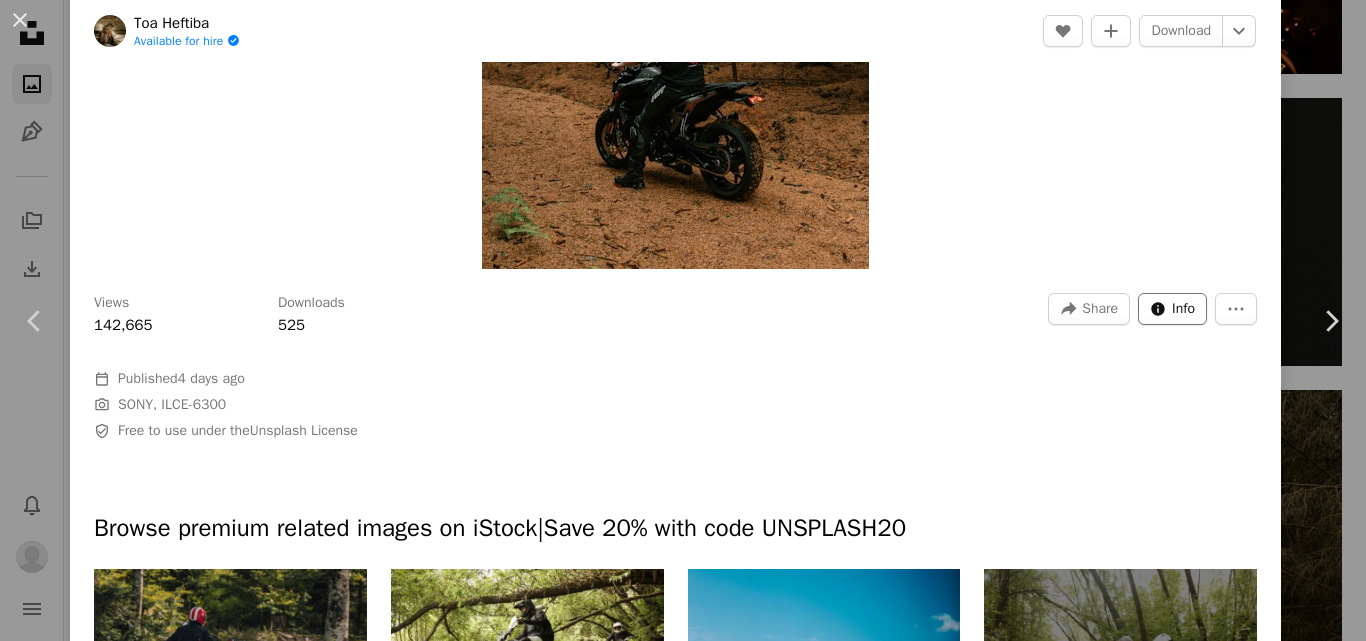 click on "Info" at bounding box center [1183, 309] 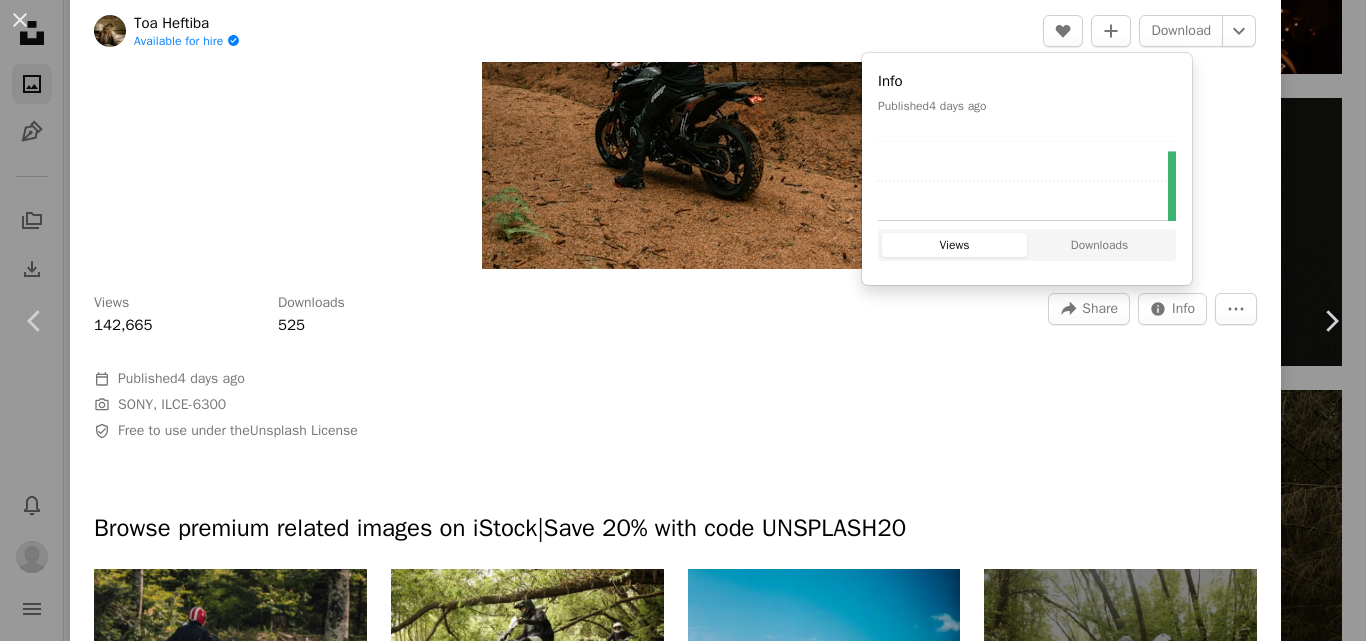 drag, startPoint x: 1170, startPoint y: 194, endPoint x: 1172, endPoint y: 149, distance: 45.044422 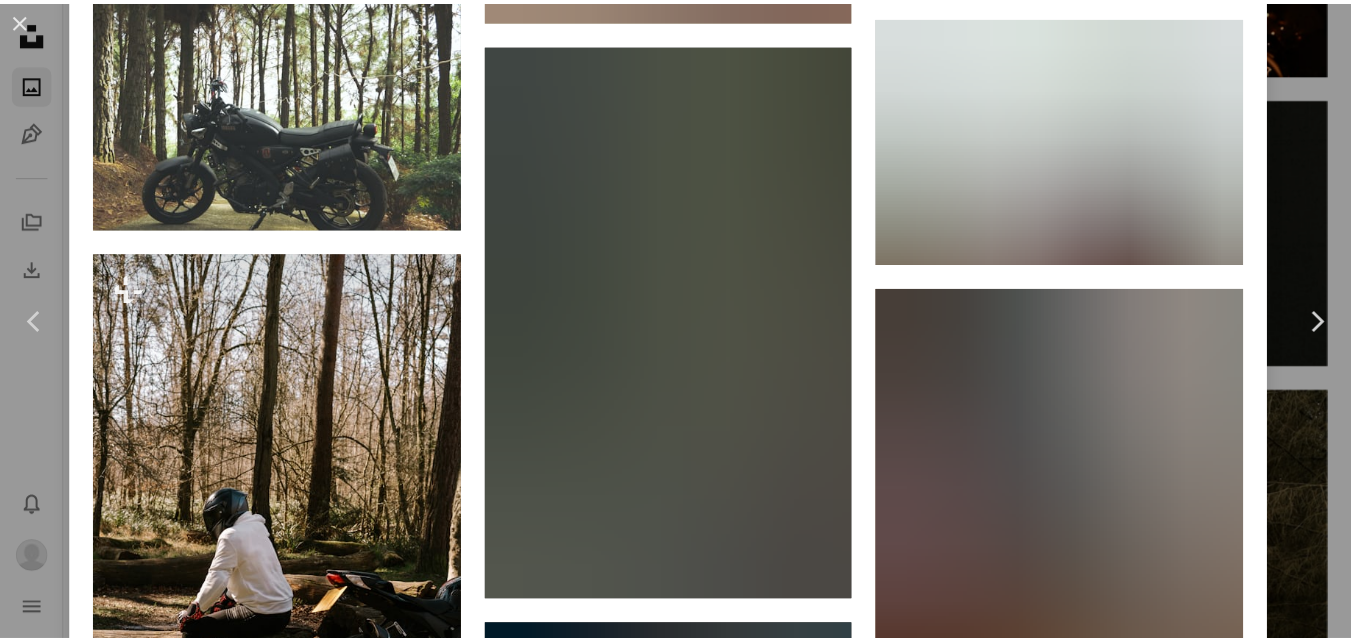 scroll, scrollTop: 3100, scrollLeft: 0, axis: vertical 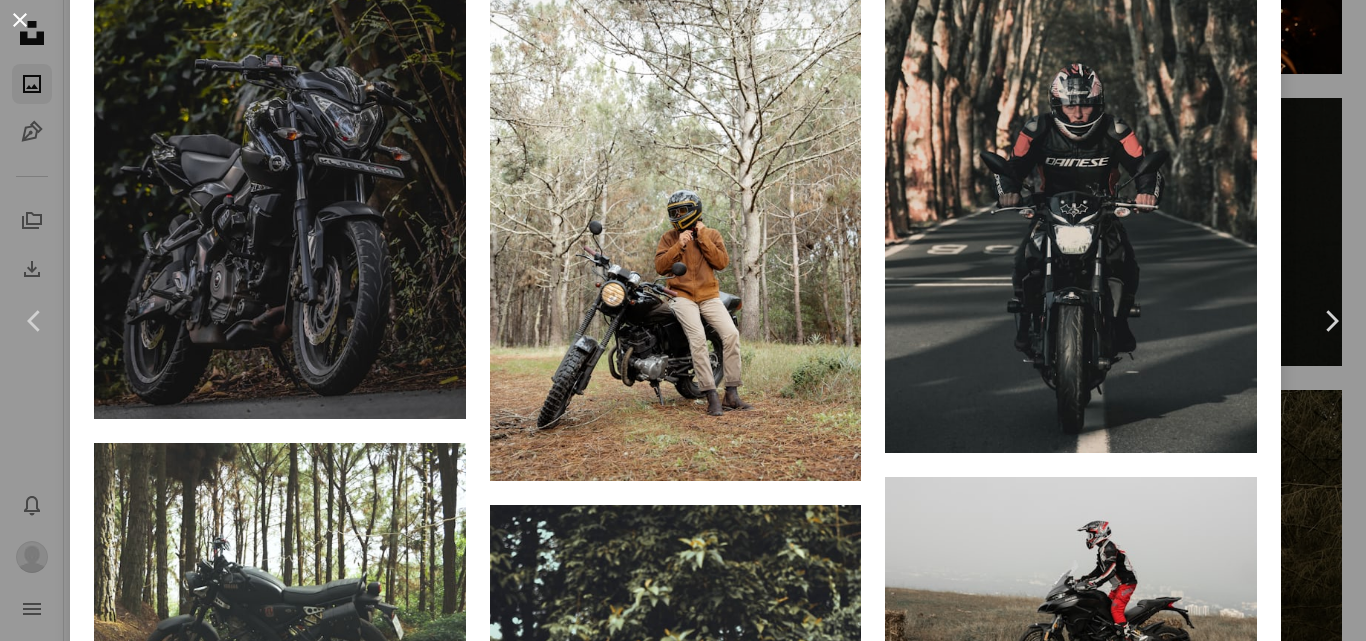 click on "An X shape" at bounding box center [20, 20] 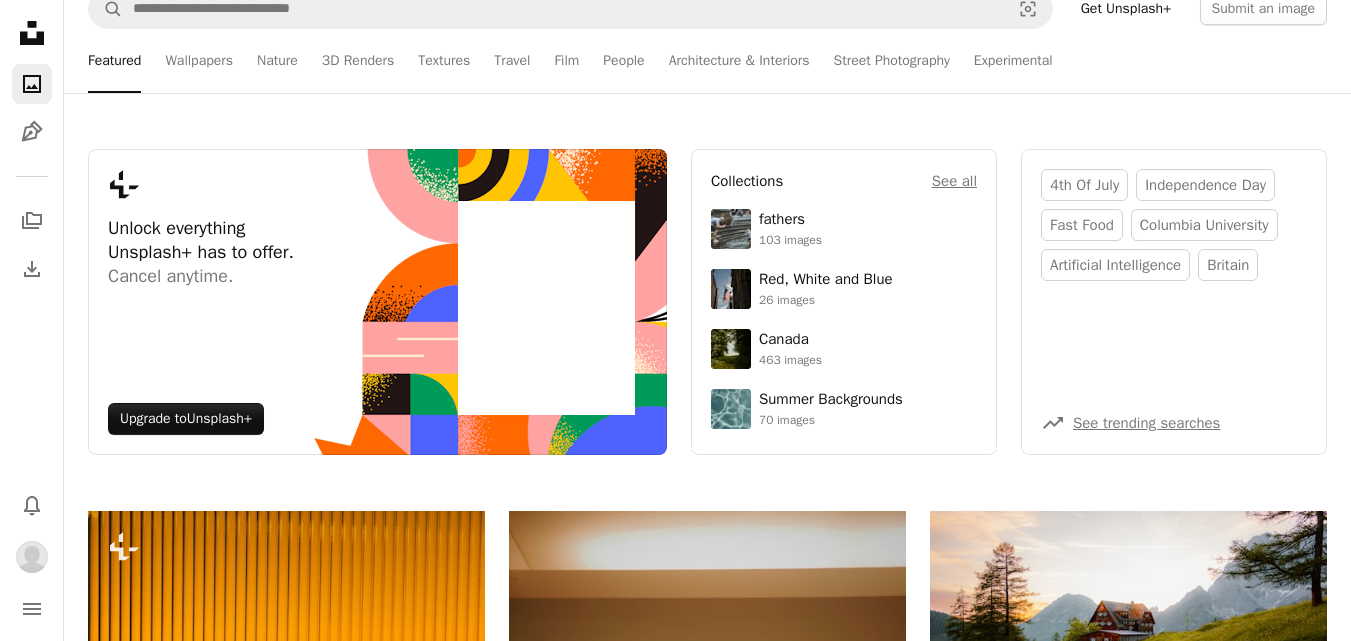 scroll, scrollTop: 0, scrollLeft: 0, axis: both 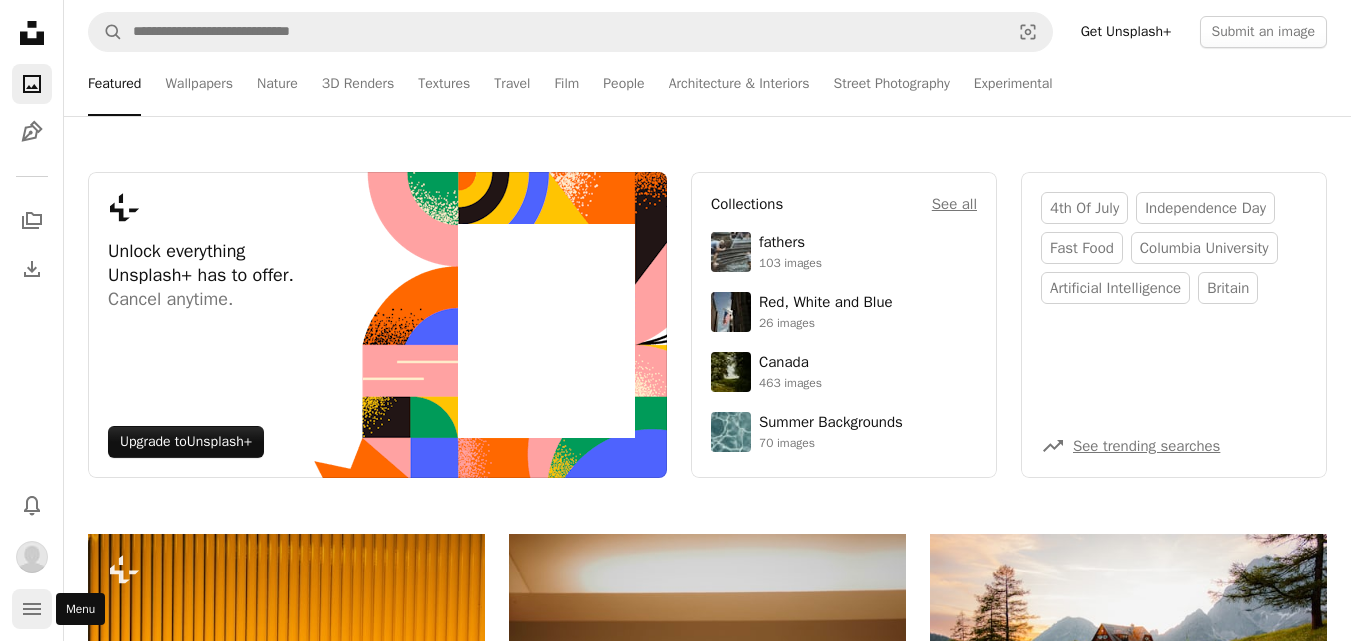 click 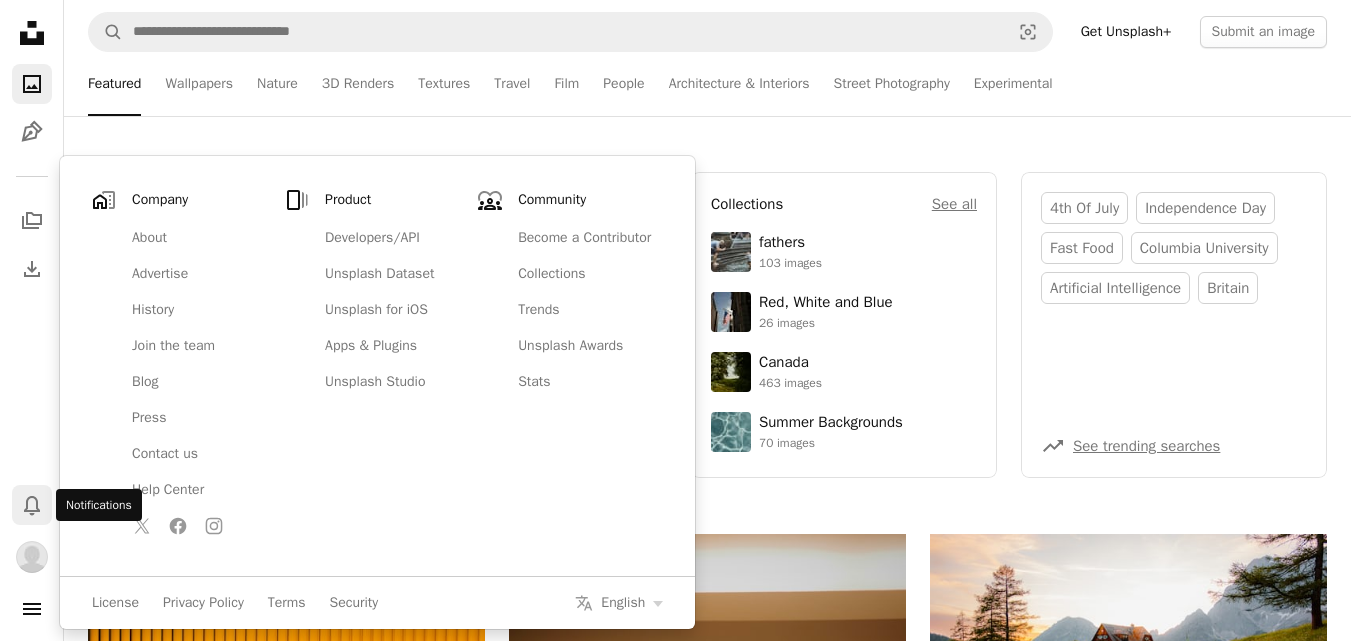 click on "Bell" at bounding box center (32, 505) 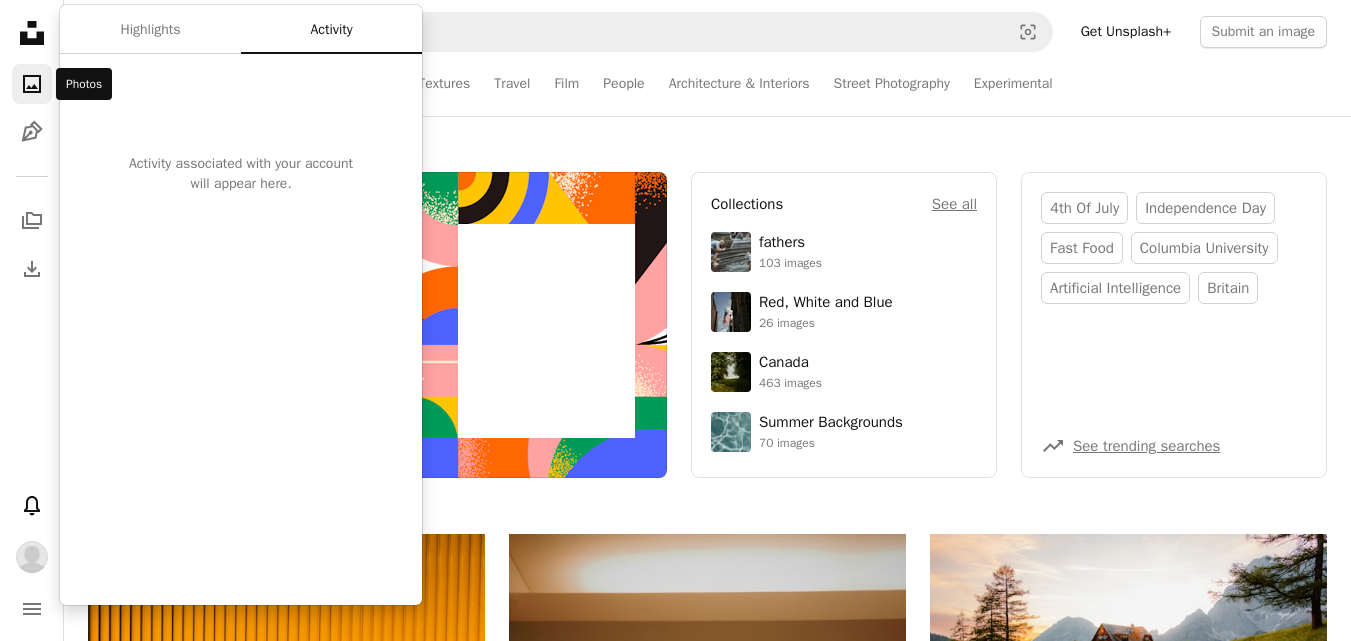 click on "A photo" at bounding box center (32, 84) 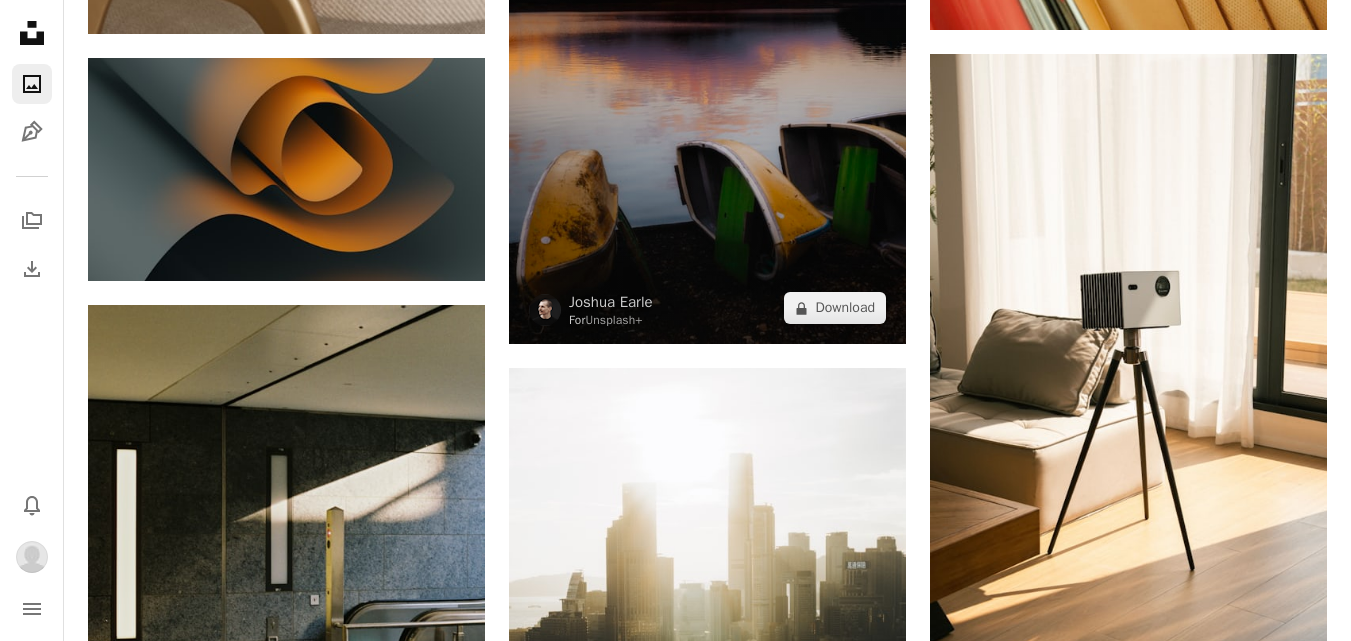 scroll, scrollTop: 1800, scrollLeft: 0, axis: vertical 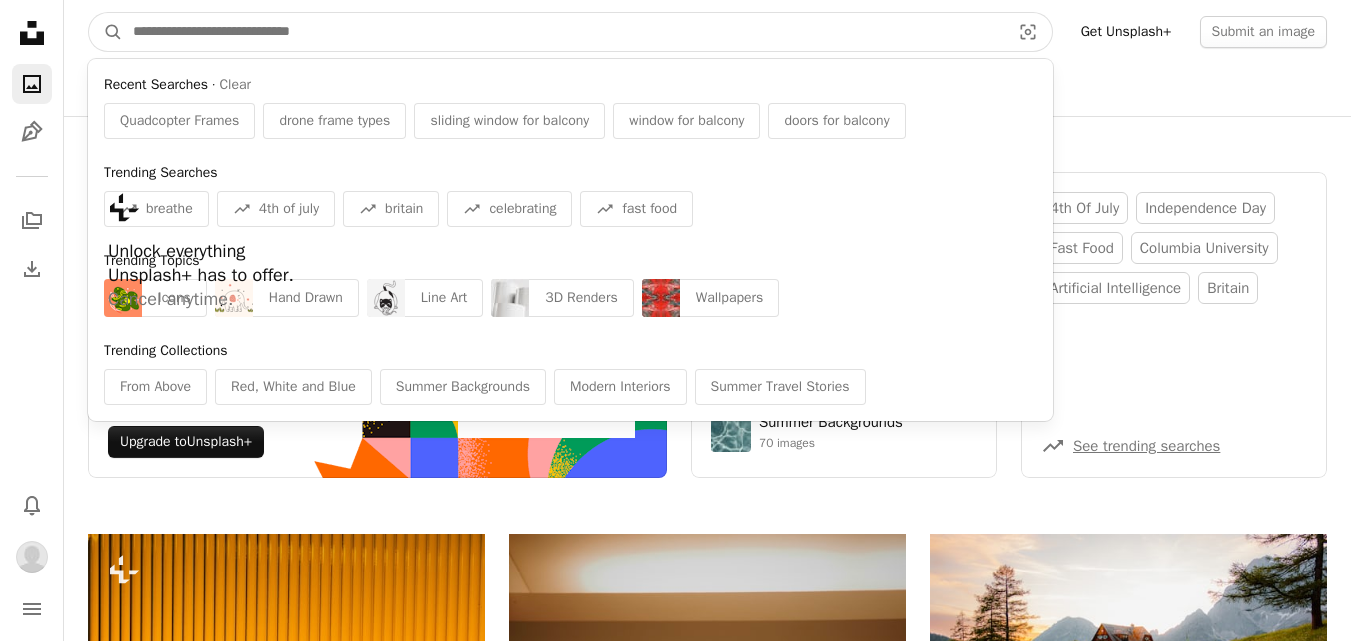 click at bounding box center [563, 32] 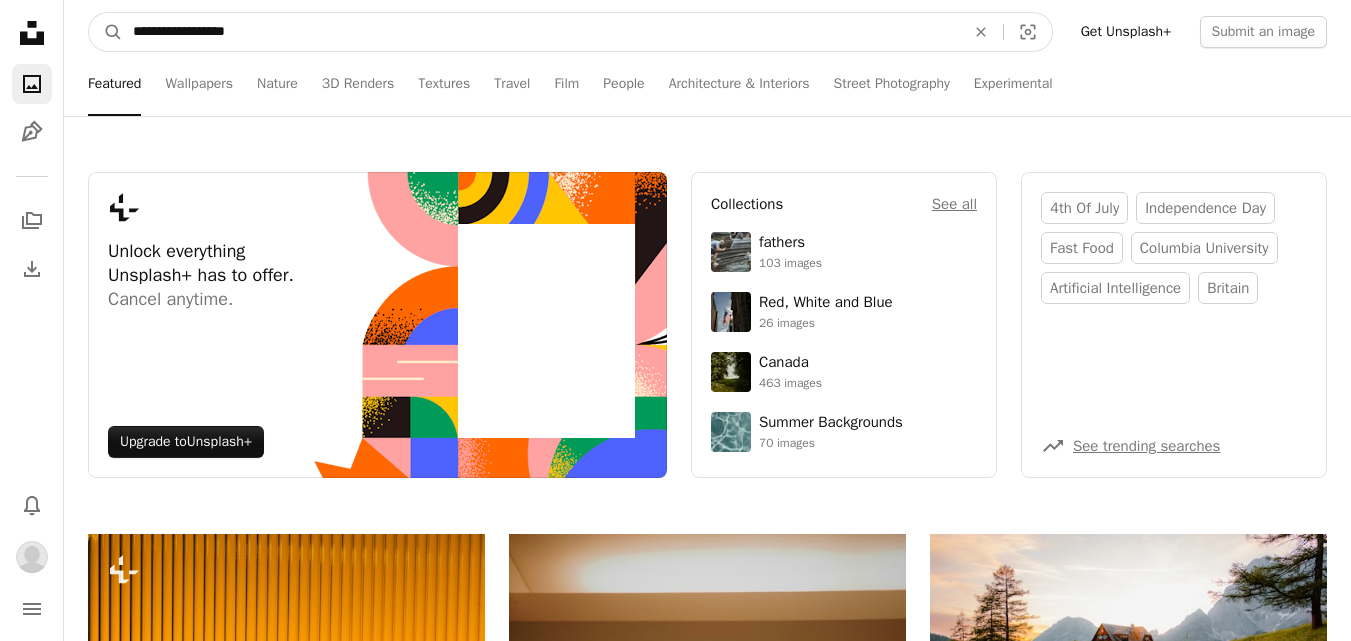 type on "**********" 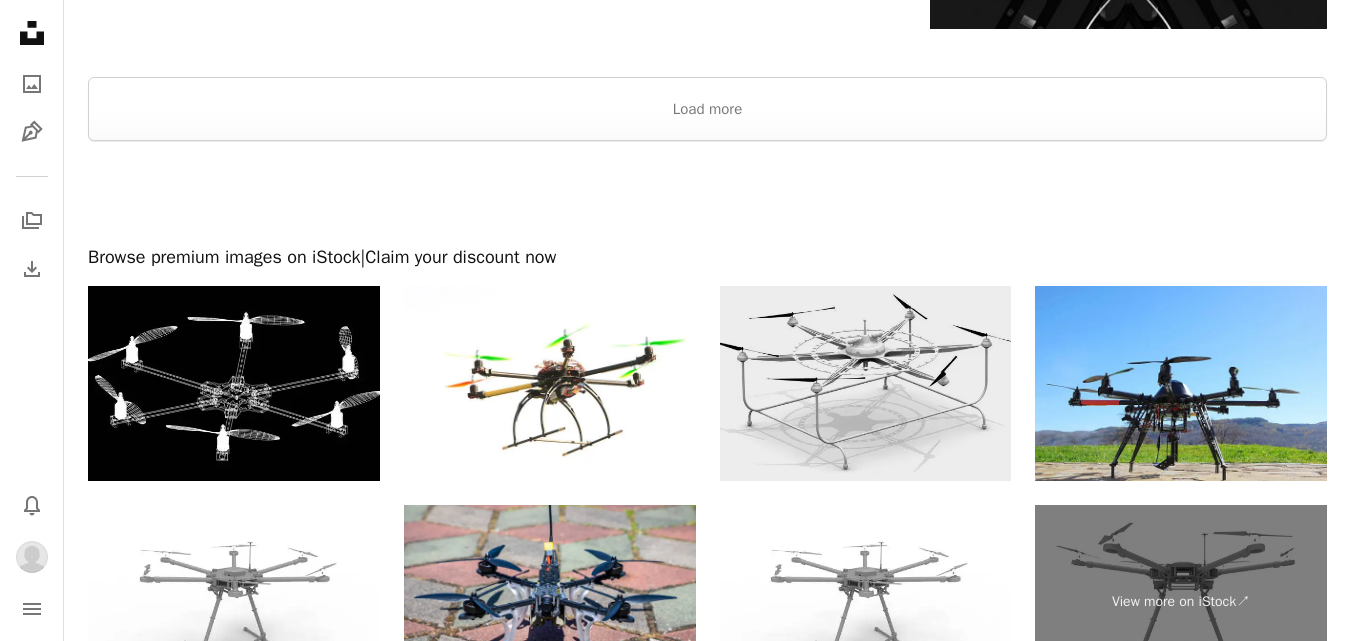 scroll, scrollTop: 3375, scrollLeft: 0, axis: vertical 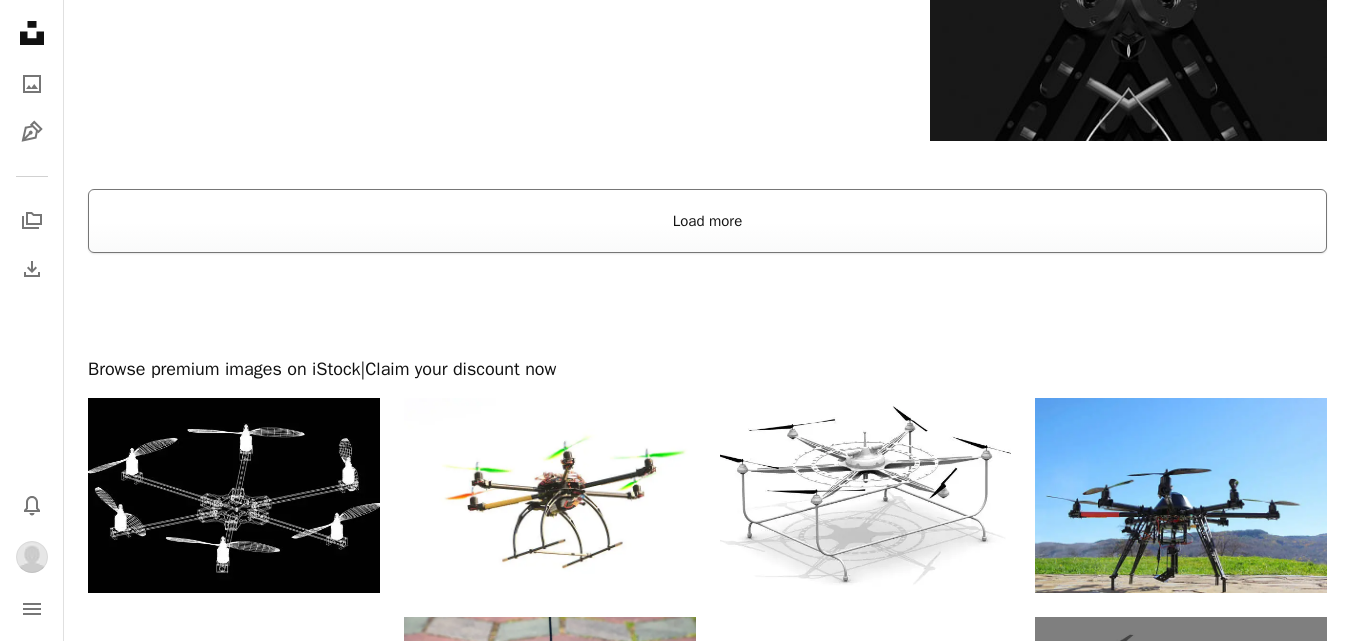 click on "Load more" at bounding box center (707, 221) 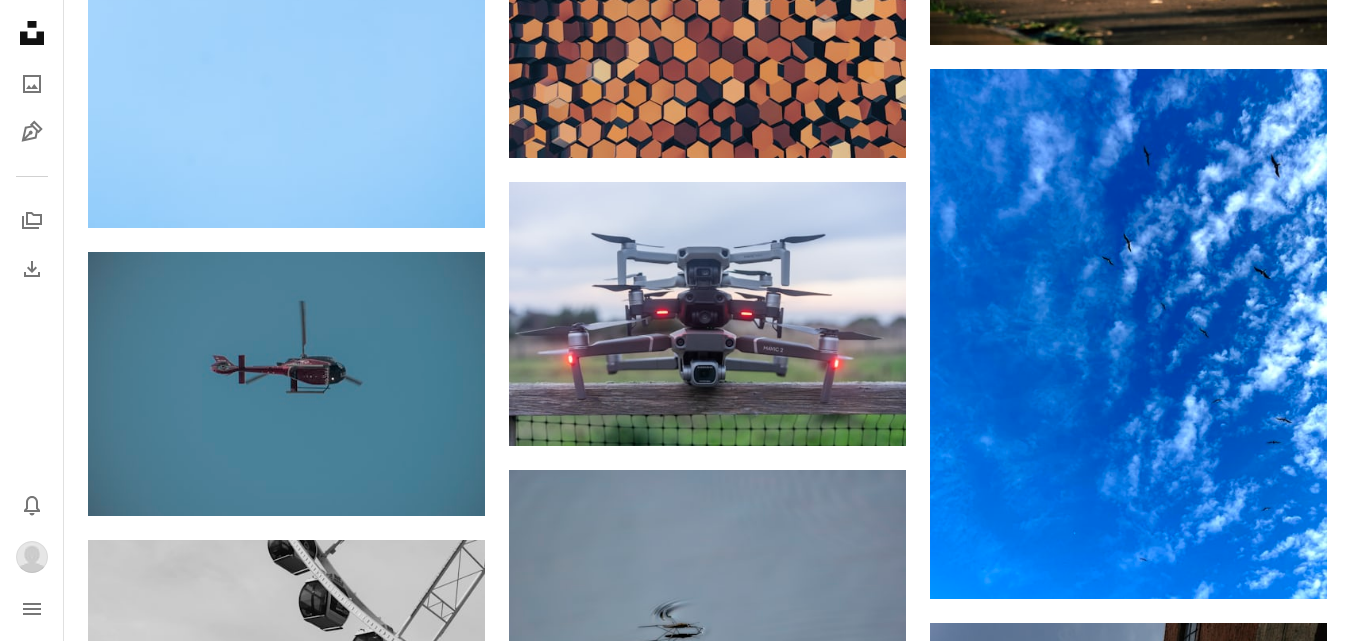 scroll, scrollTop: 14375, scrollLeft: 0, axis: vertical 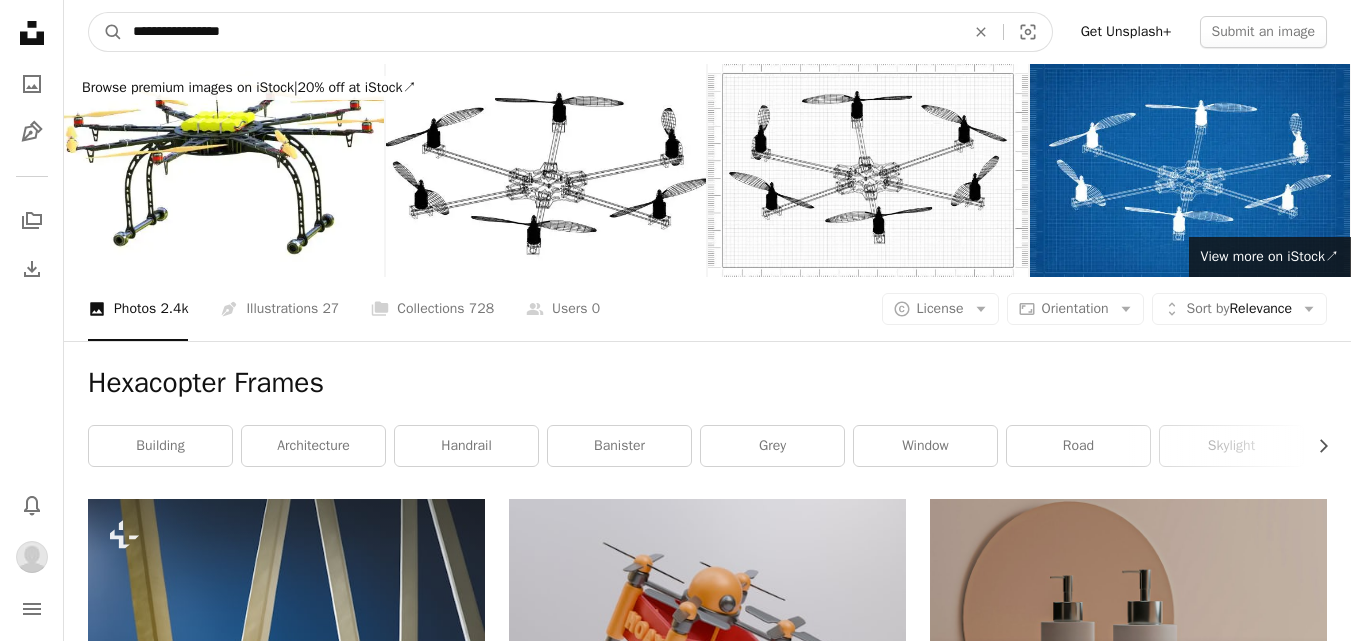 click on "**********" at bounding box center (541, 32) 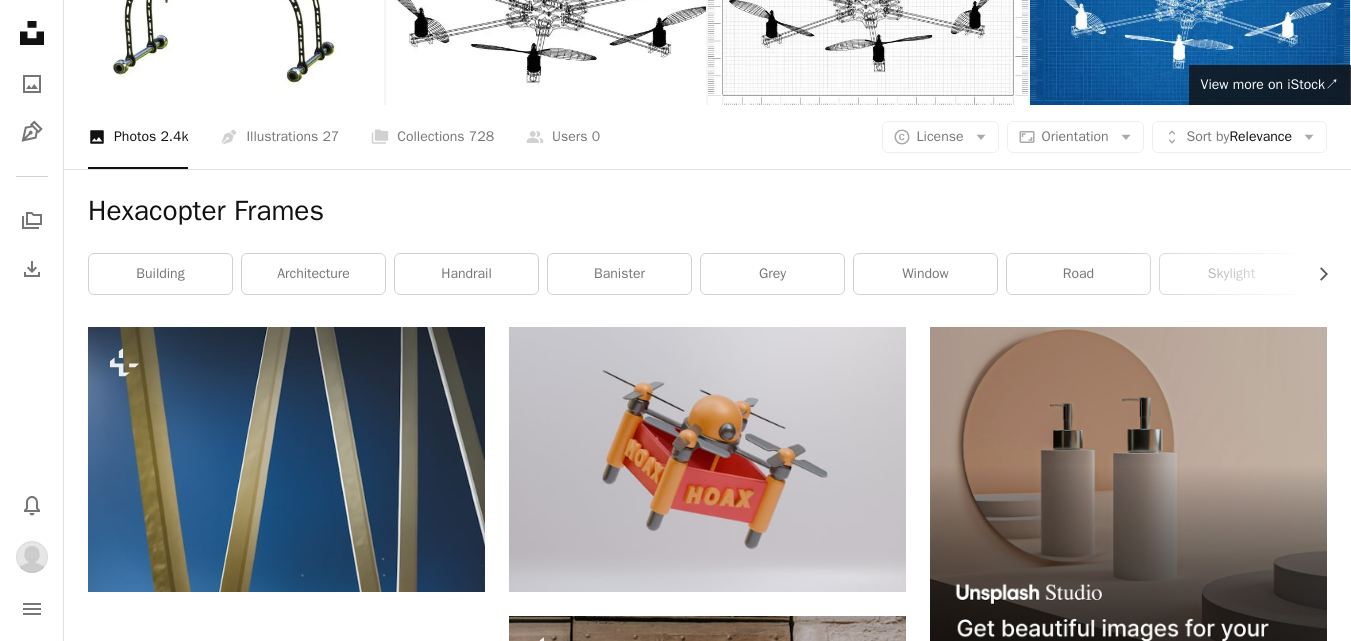 scroll, scrollTop: 0, scrollLeft: 0, axis: both 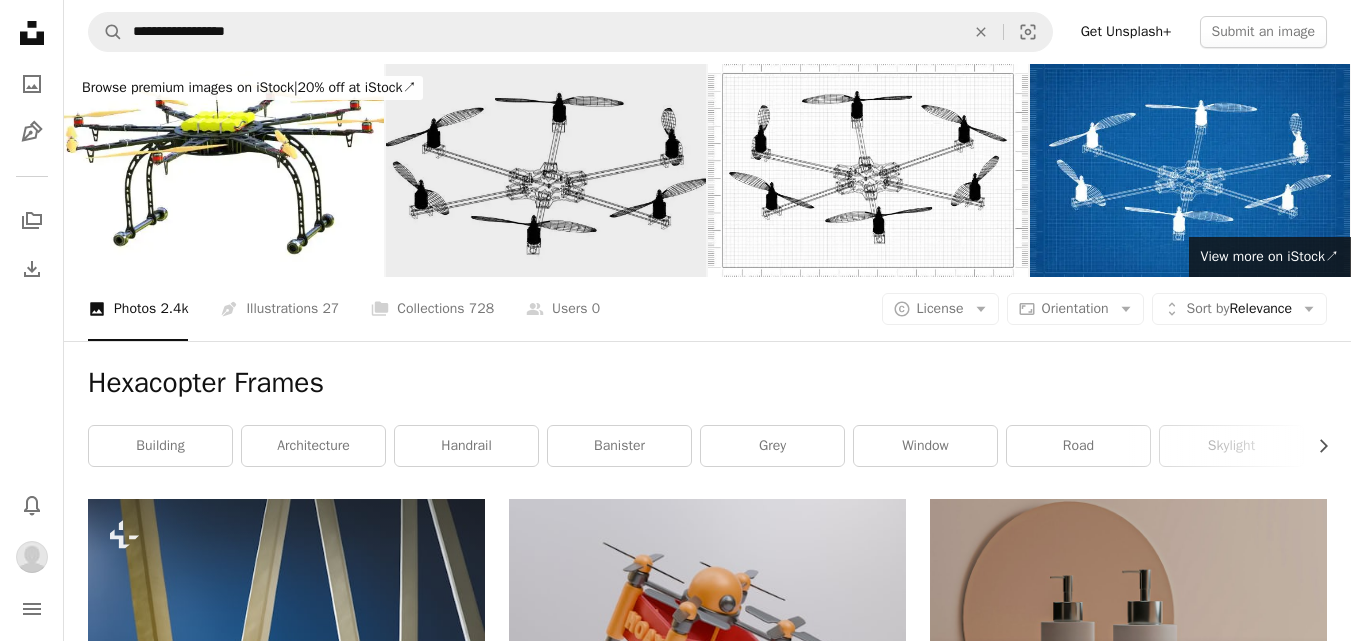 click at bounding box center (546, 170) 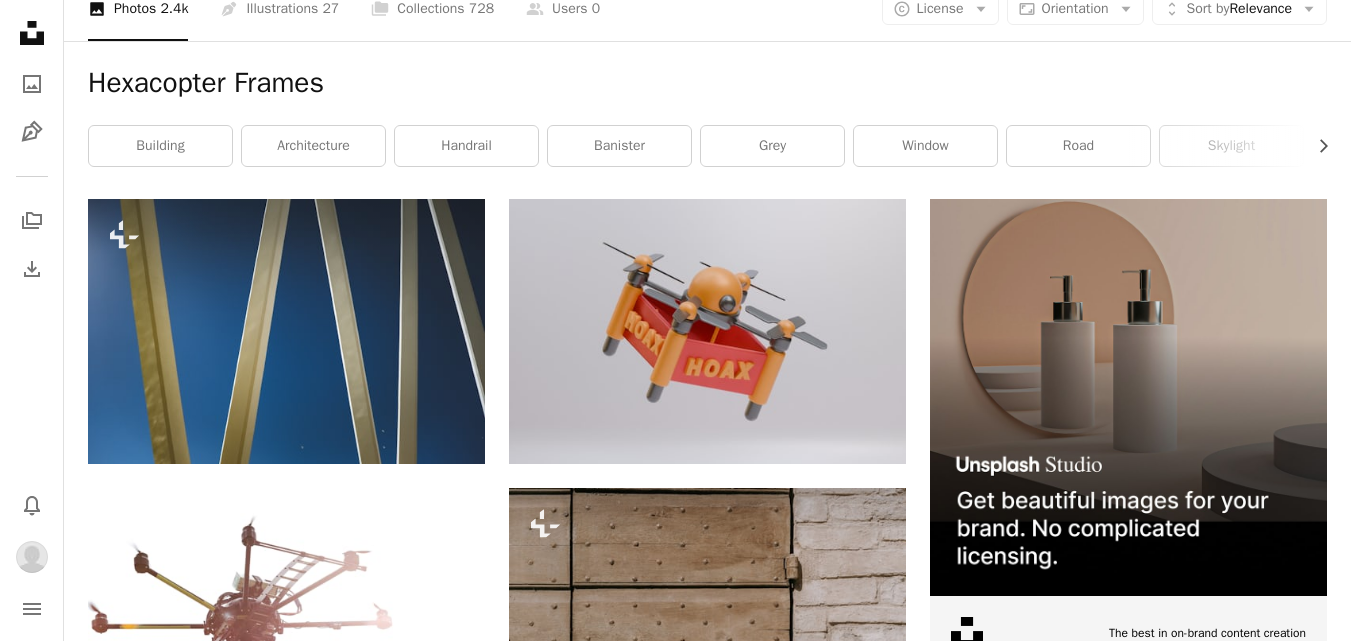 scroll, scrollTop: 0, scrollLeft: 0, axis: both 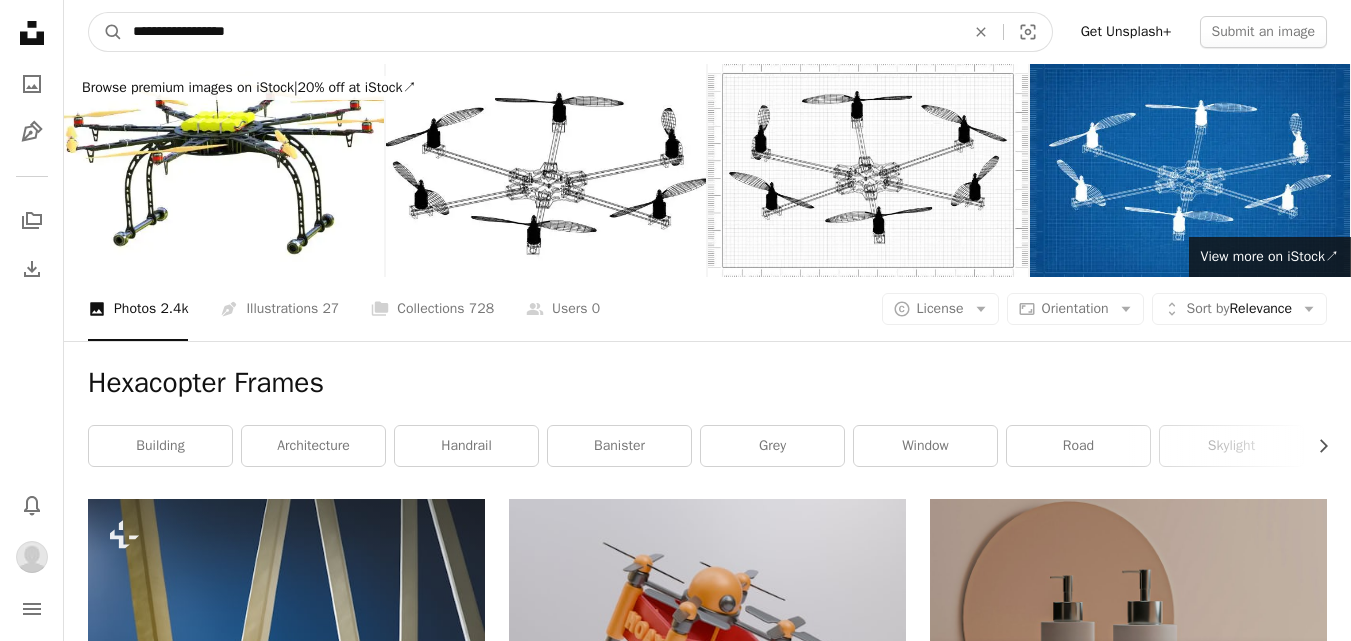 click on "**********" at bounding box center [541, 32] 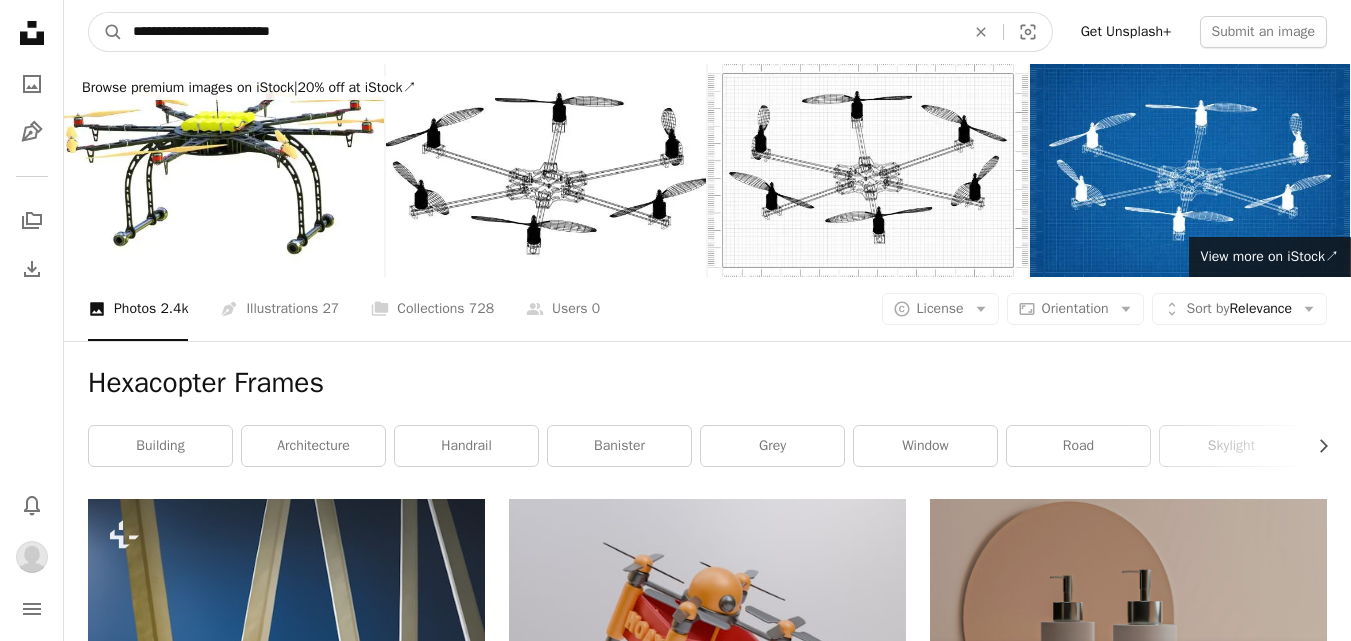 type on "**********" 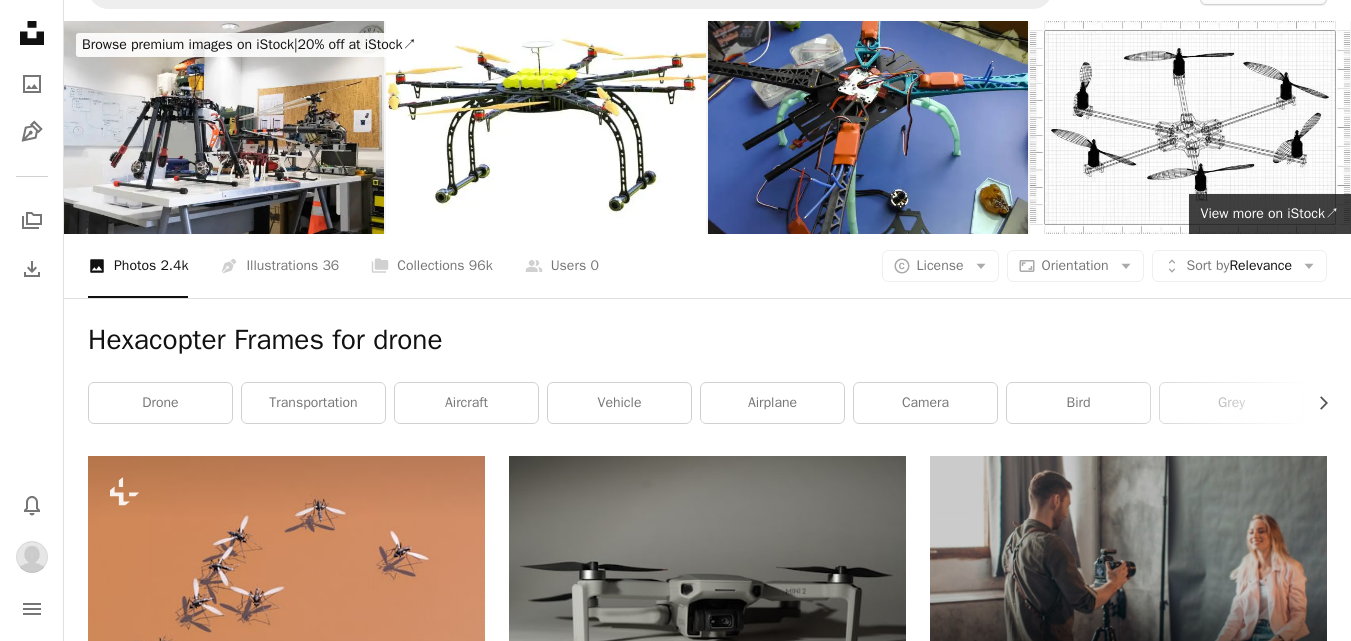 scroll, scrollTop: 0, scrollLeft: 0, axis: both 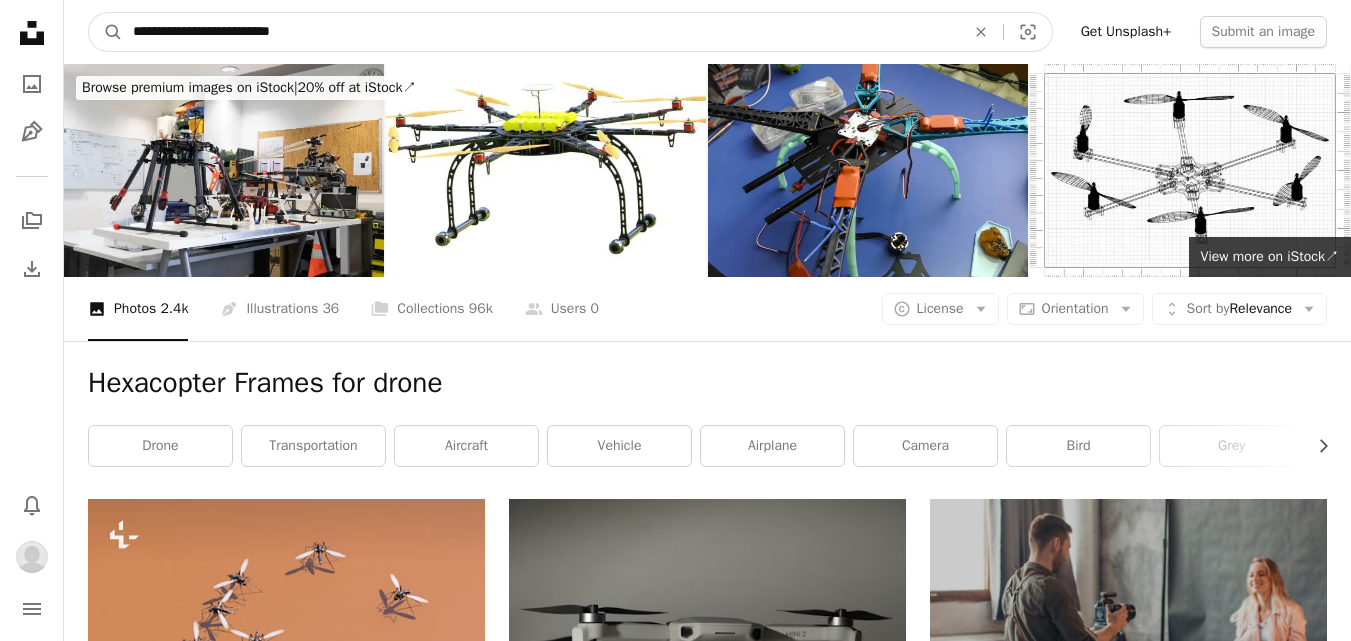 drag, startPoint x: 341, startPoint y: 32, endPoint x: 132, endPoint y: 23, distance: 209.1937 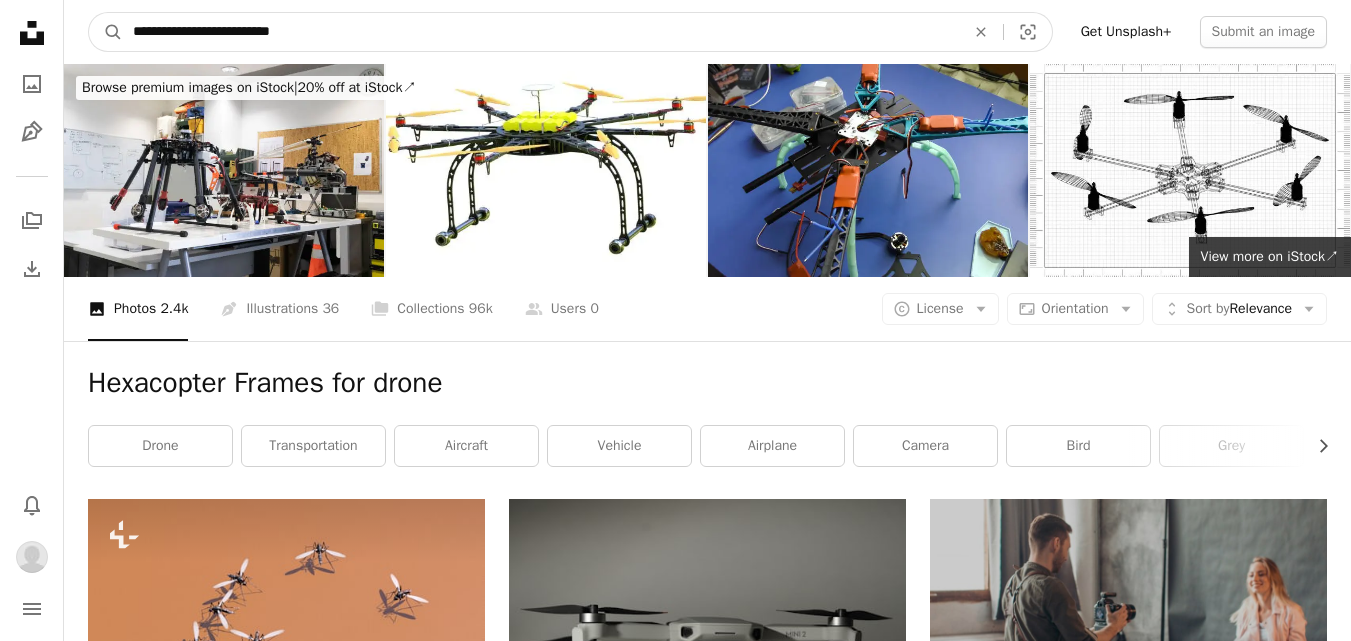 paste 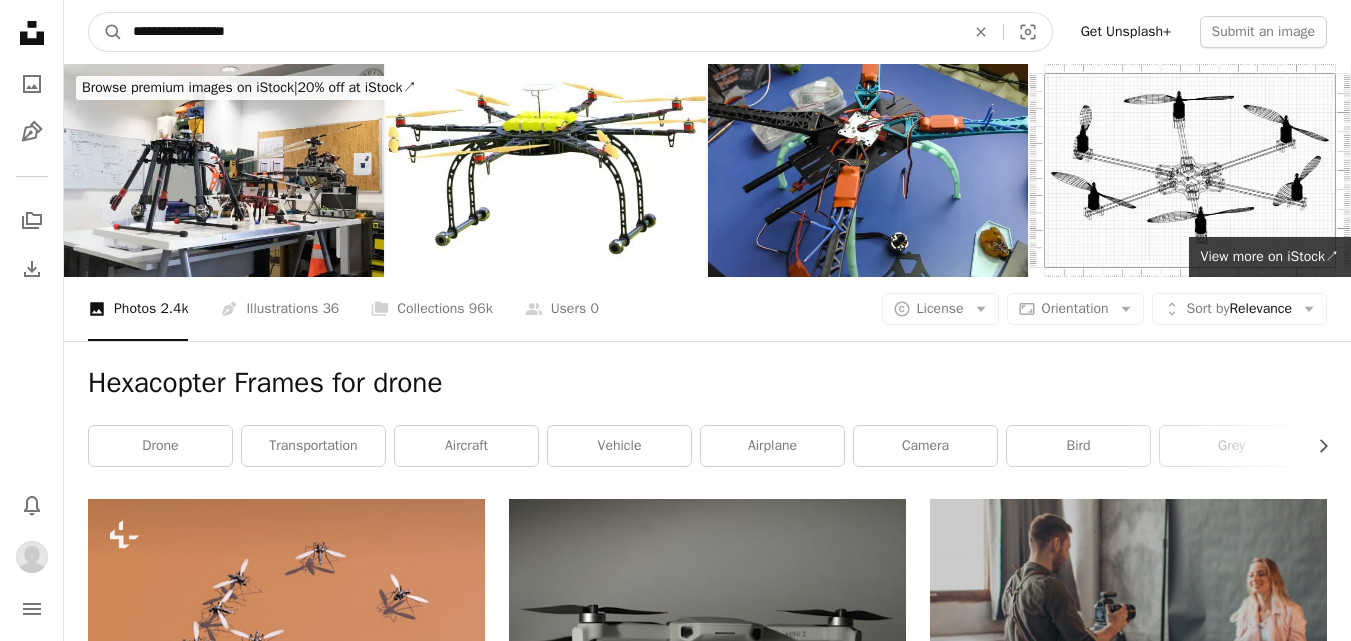 type on "**********" 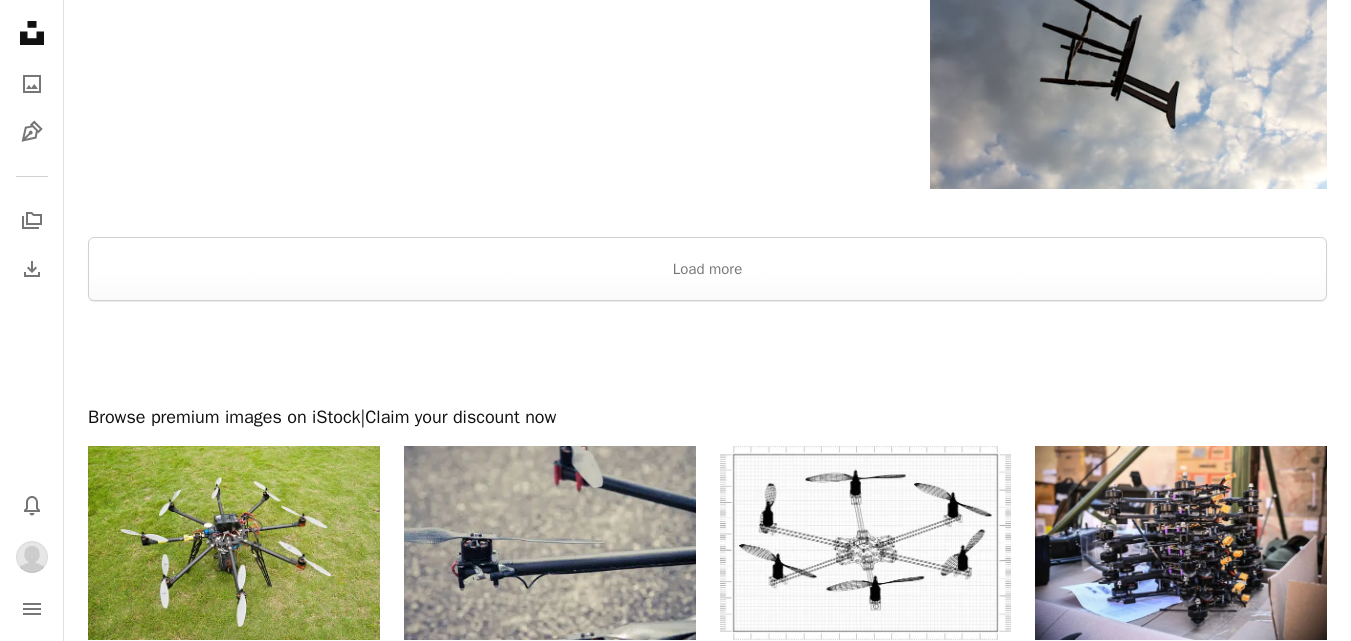 scroll, scrollTop: 3625, scrollLeft: 0, axis: vertical 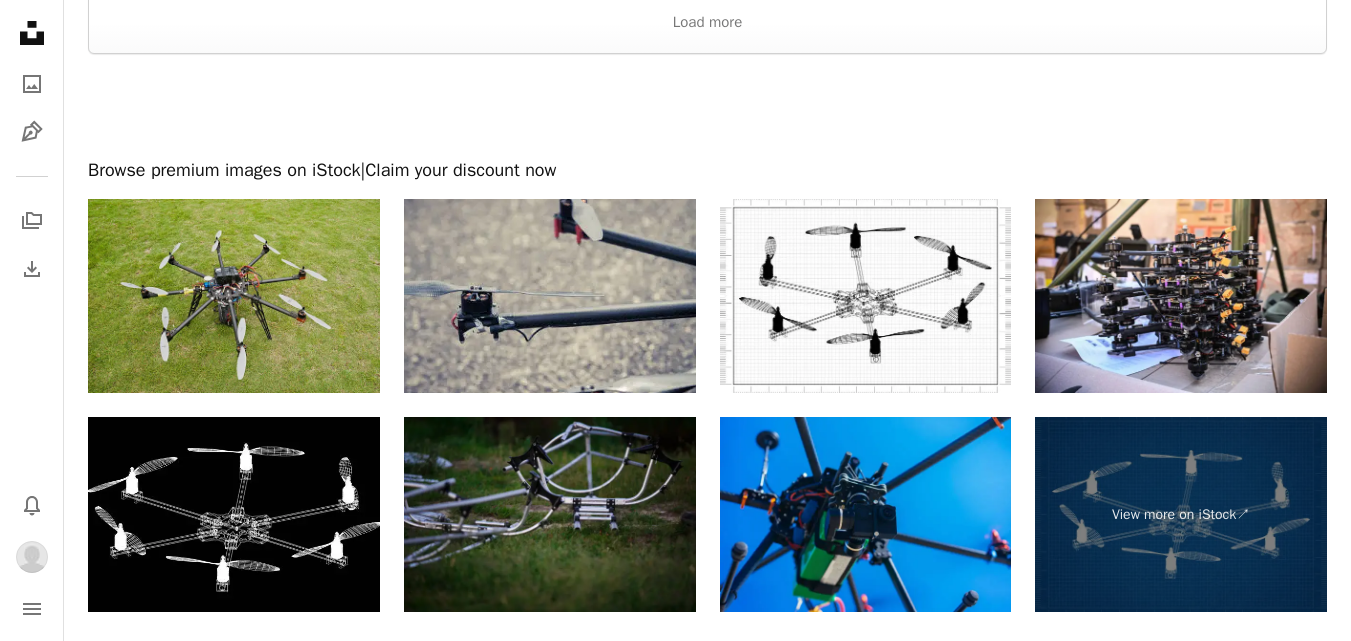 click at bounding box center [234, 296] 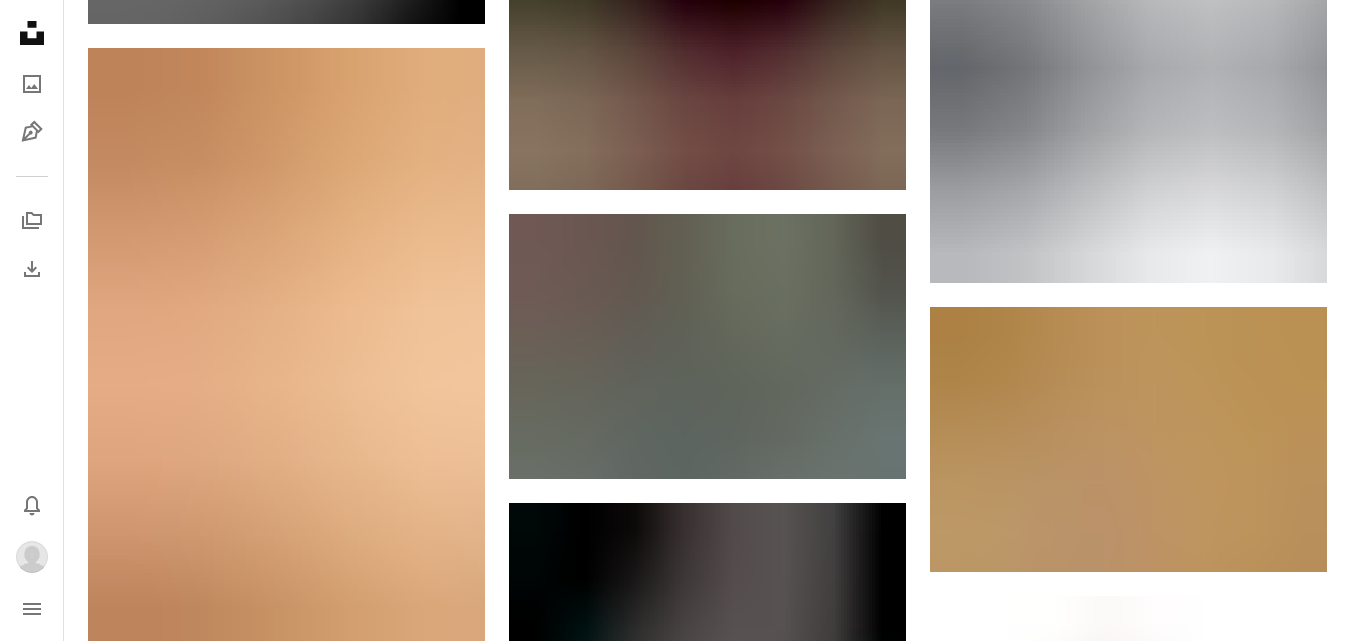 scroll, scrollTop: 1725, scrollLeft: 0, axis: vertical 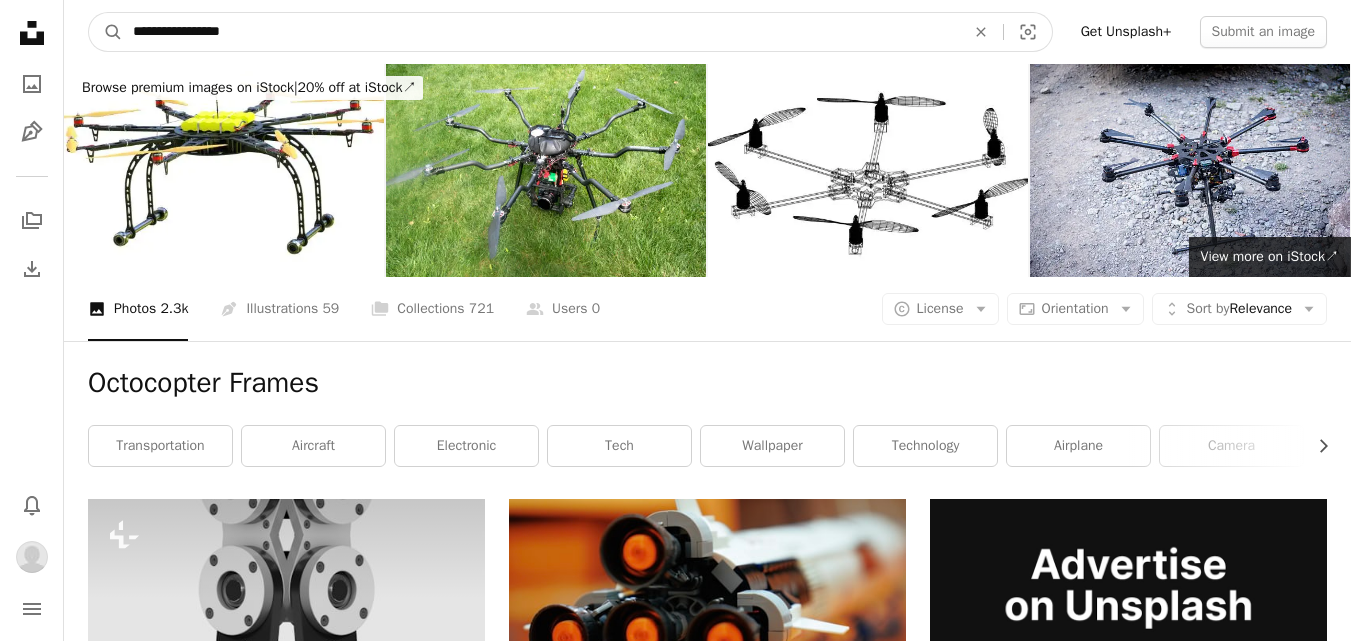 drag, startPoint x: 489, startPoint y: 29, endPoint x: 58, endPoint y: 6, distance: 431.61325 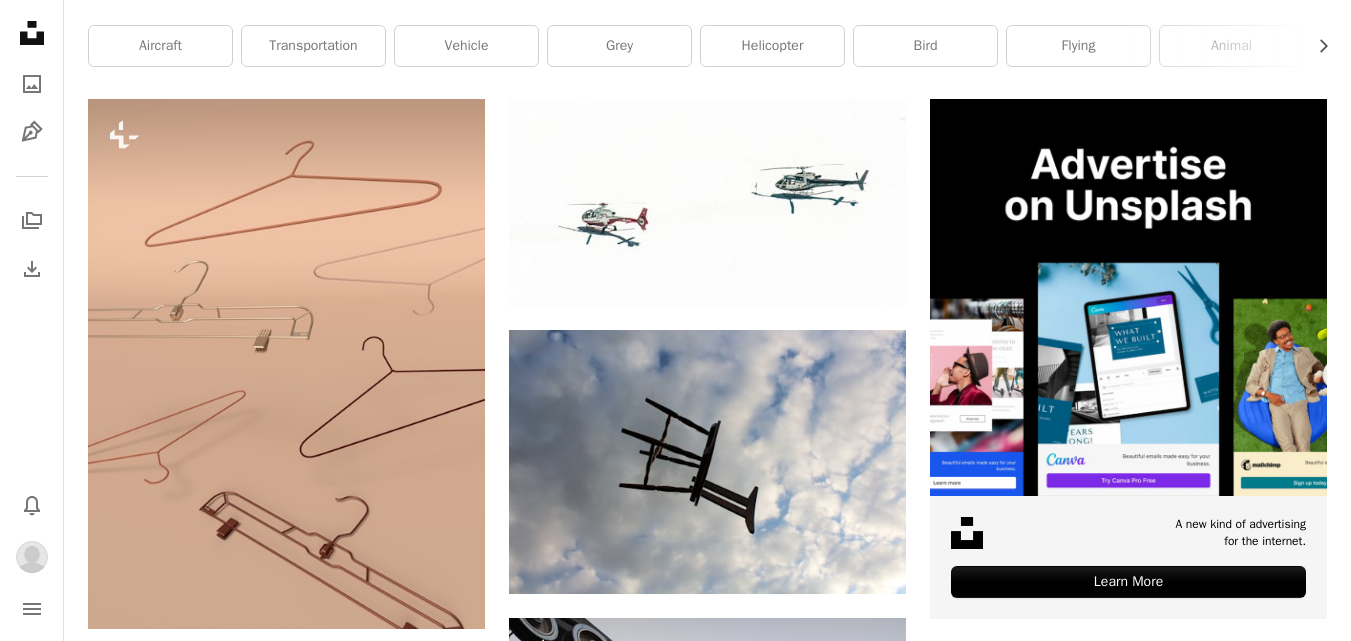 scroll, scrollTop: 0, scrollLeft: 0, axis: both 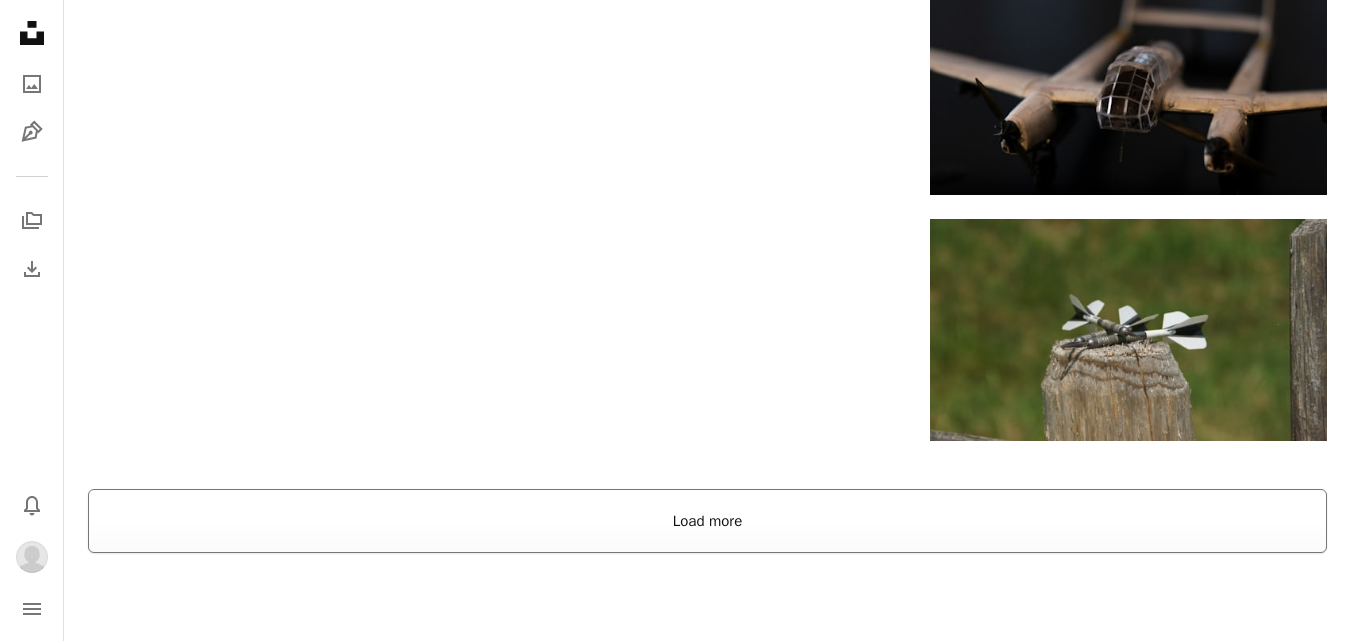 click on "Load more" at bounding box center [707, 521] 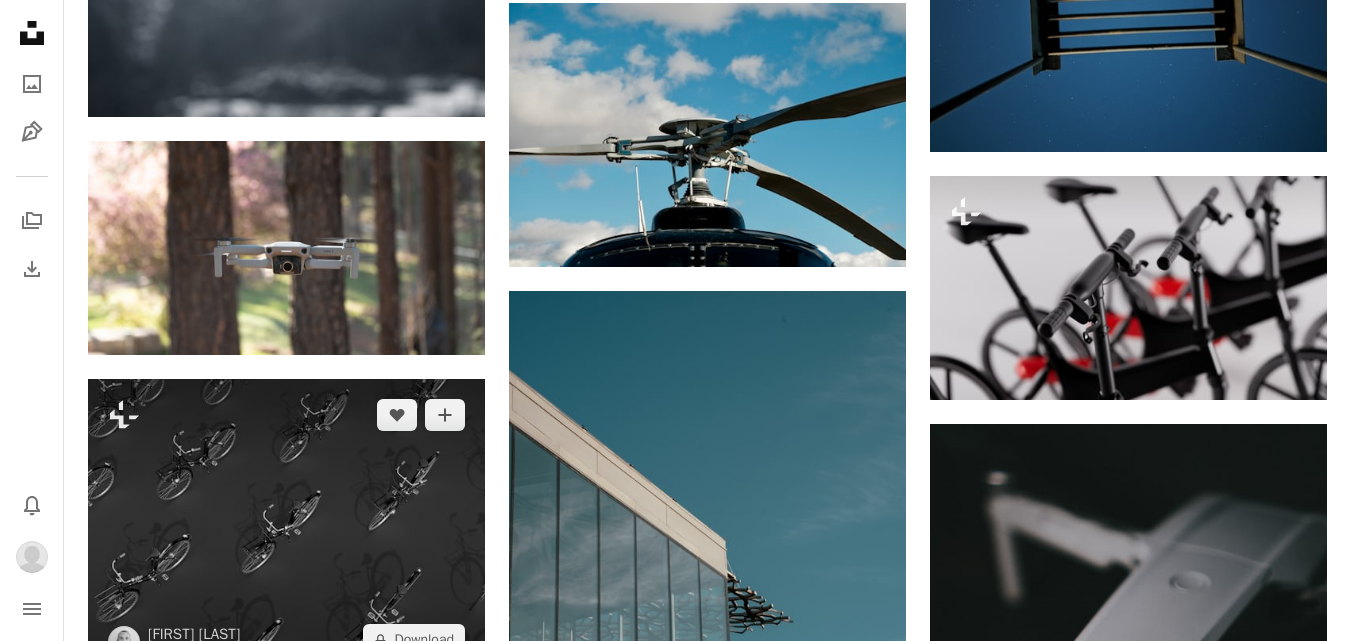 scroll, scrollTop: 16815, scrollLeft: 0, axis: vertical 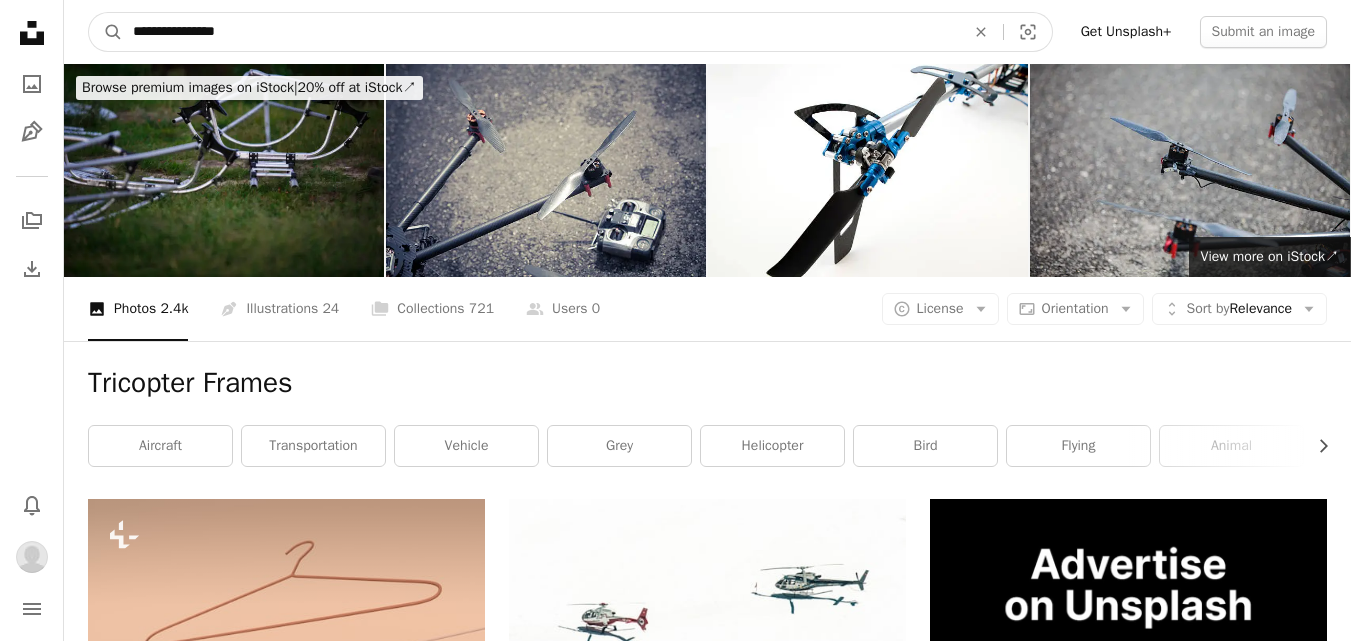 click on "**********" at bounding box center [541, 32] 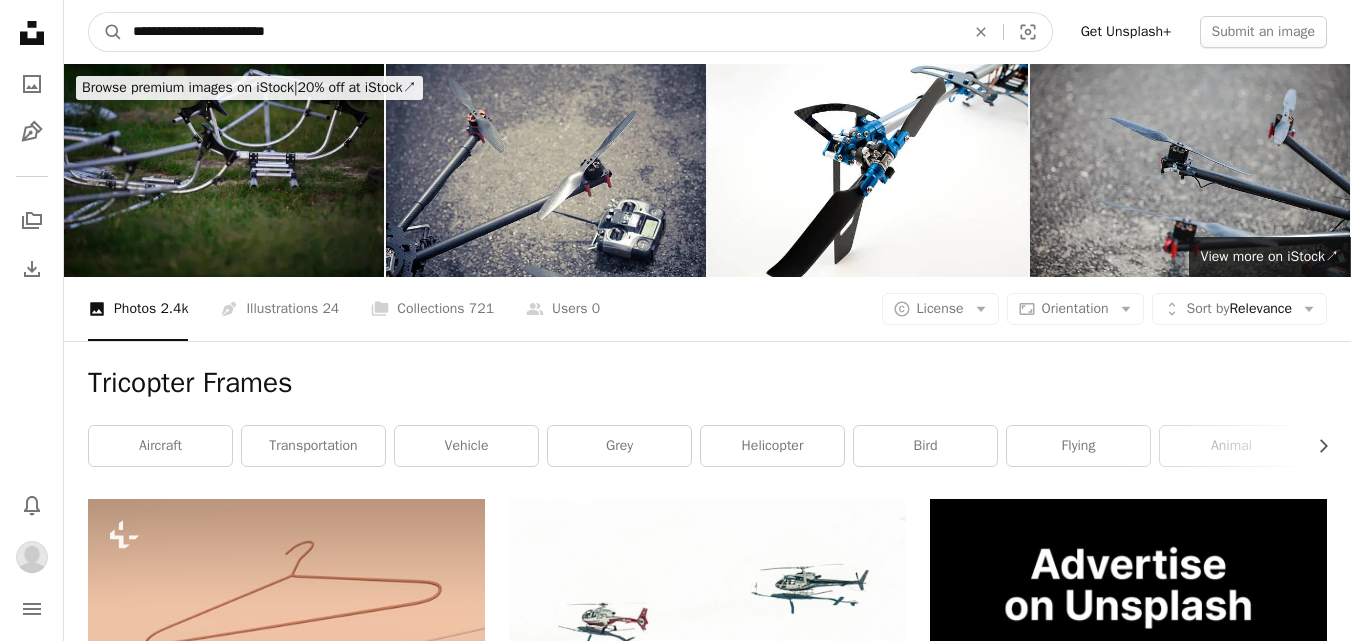 type on "**********" 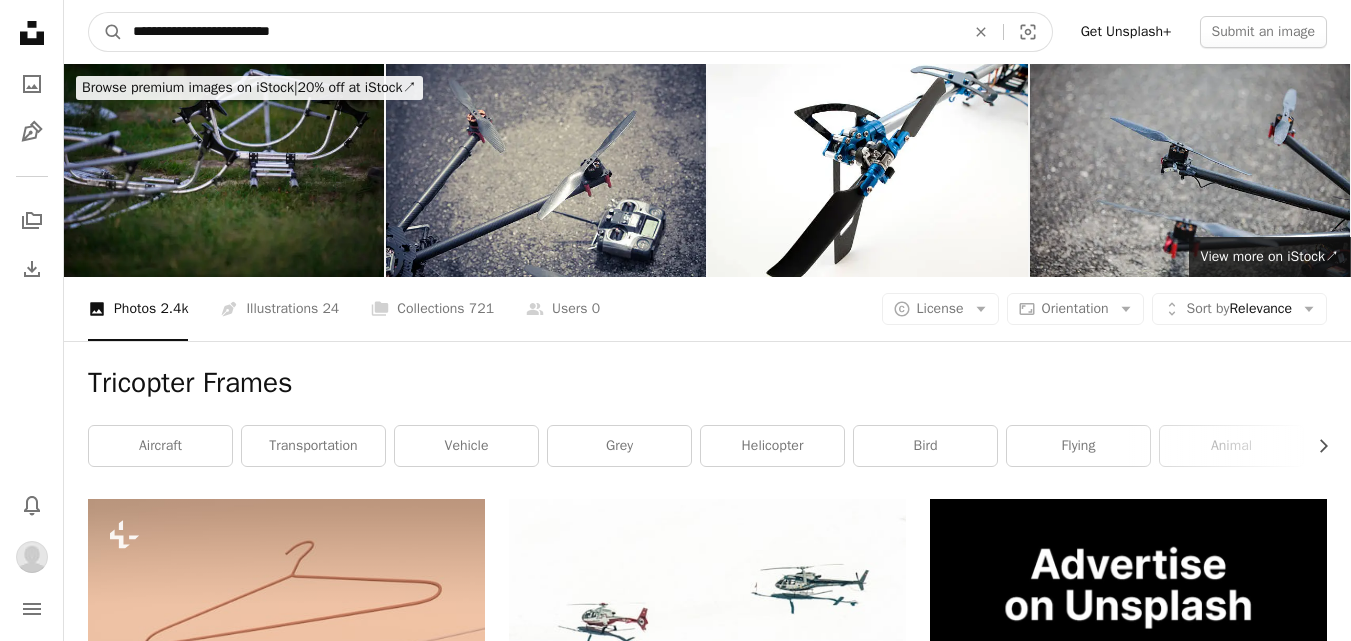 click on "A magnifying glass" at bounding box center (106, 32) 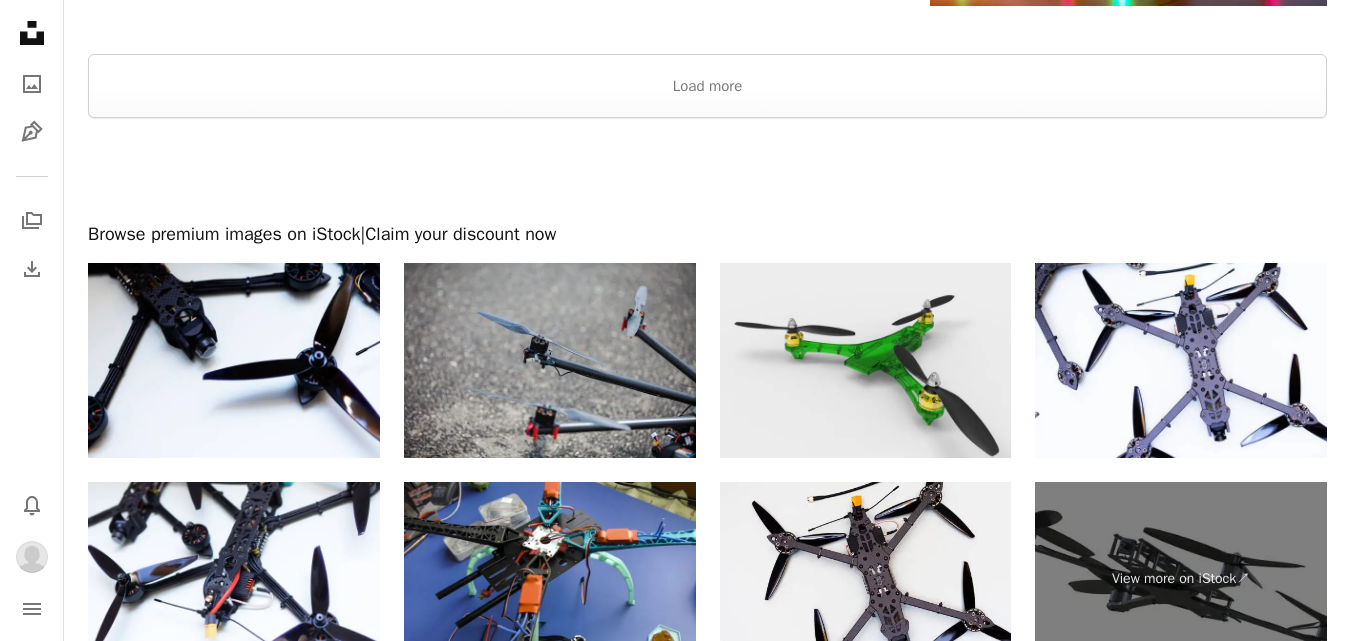 scroll, scrollTop: 3200, scrollLeft: 0, axis: vertical 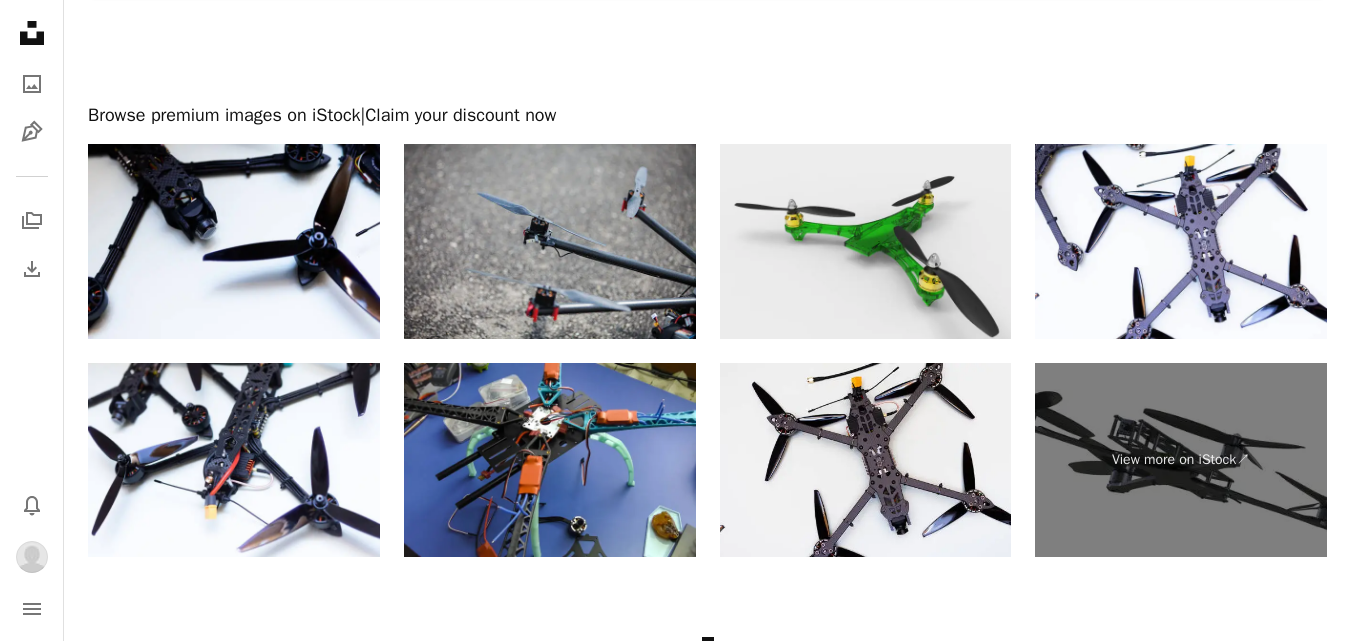 click at bounding box center (866, 241) 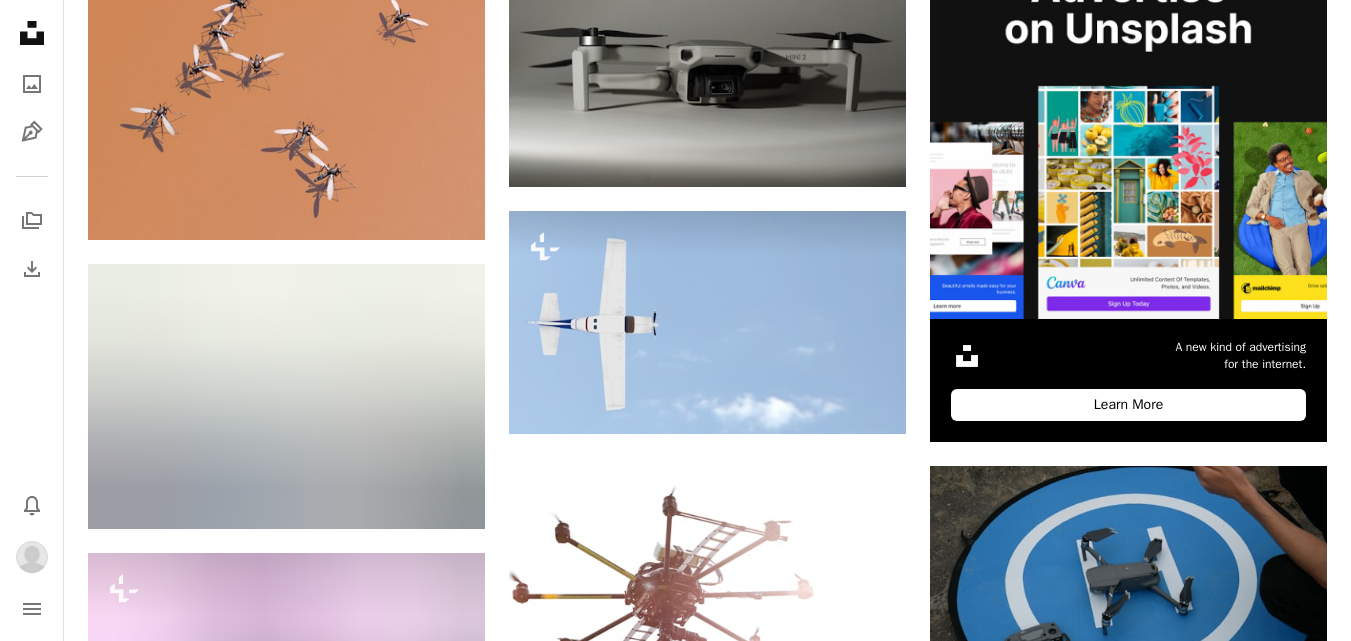 scroll, scrollTop: 400, scrollLeft: 0, axis: vertical 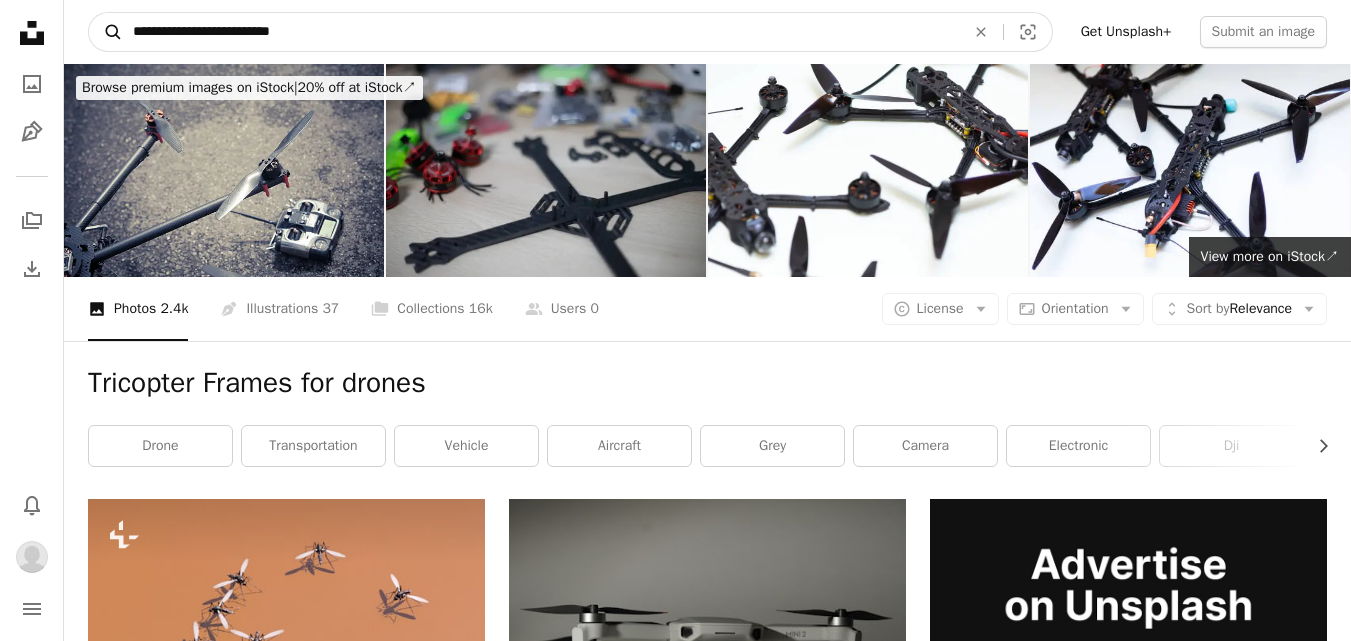 drag, startPoint x: 373, startPoint y: 38, endPoint x: 93, endPoint y: 27, distance: 280.21597 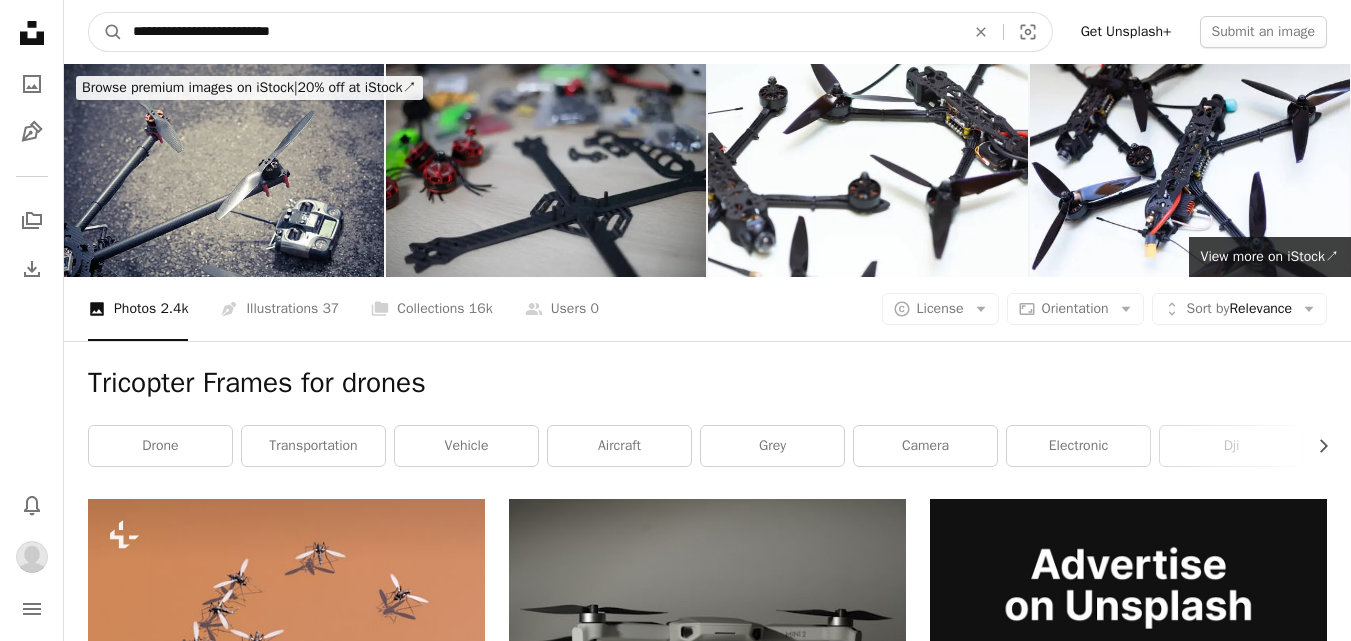 click on "A magnifying glass" at bounding box center [106, 32] 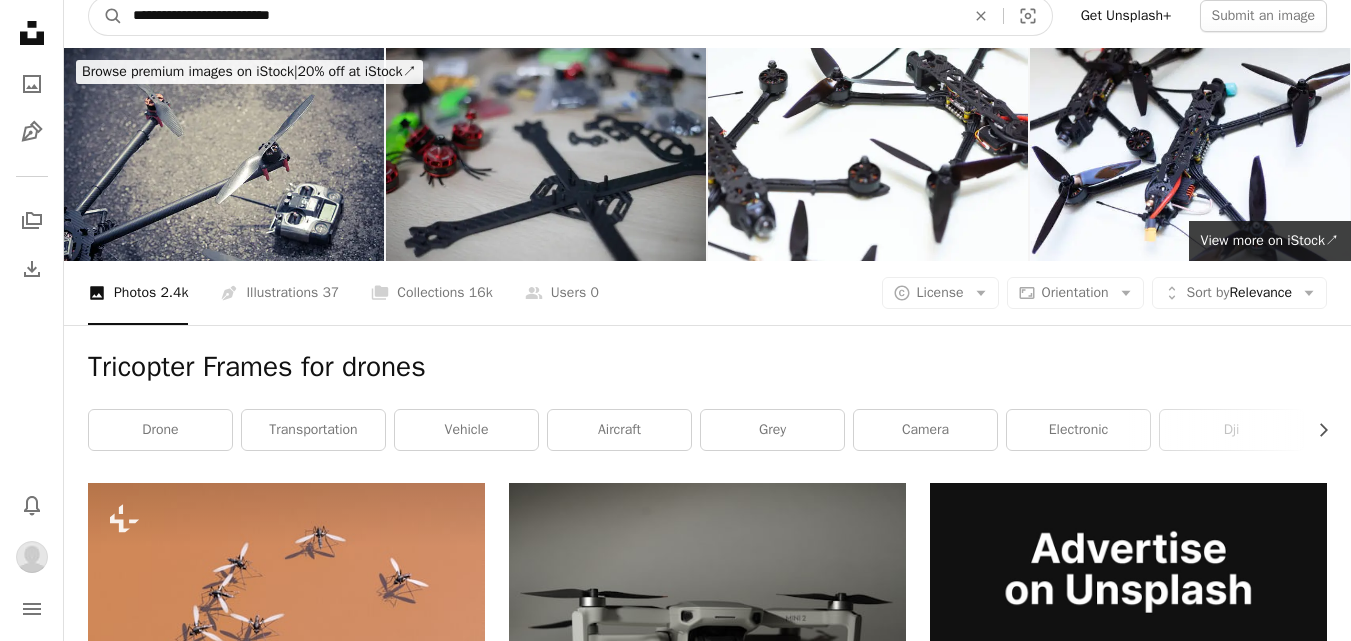 scroll, scrollTop: 0, scrollLeft: 0, axis: both 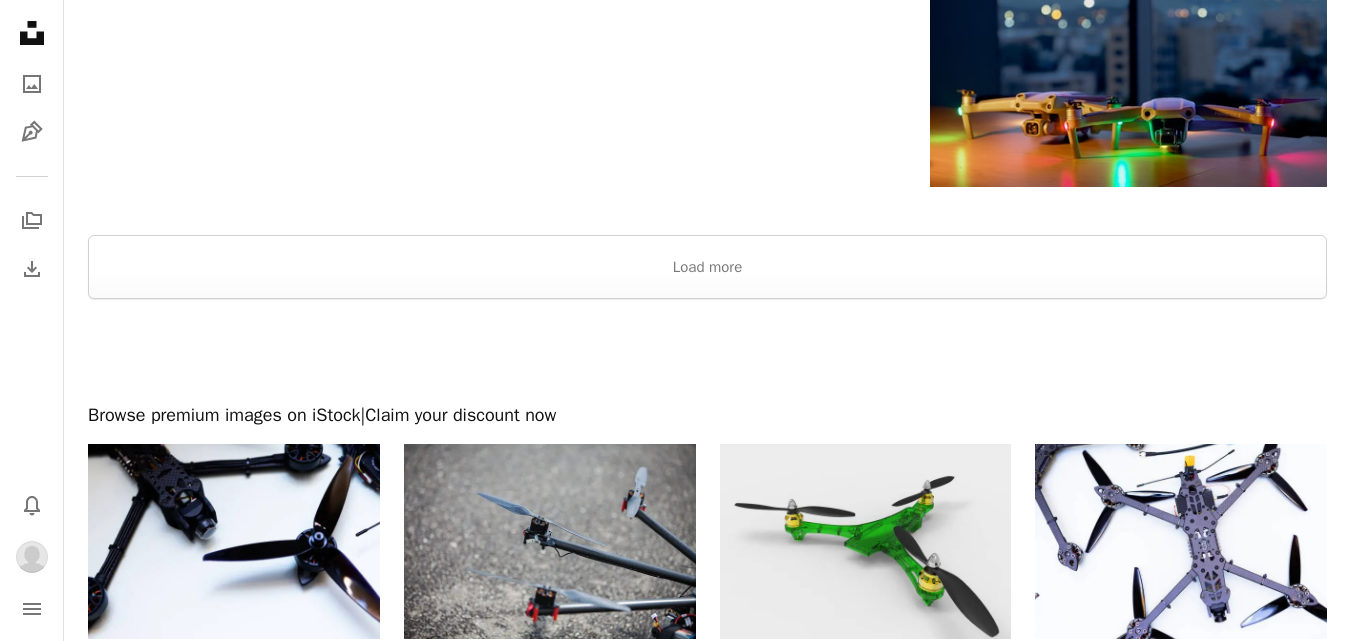 click at bounding box center (866, 541) 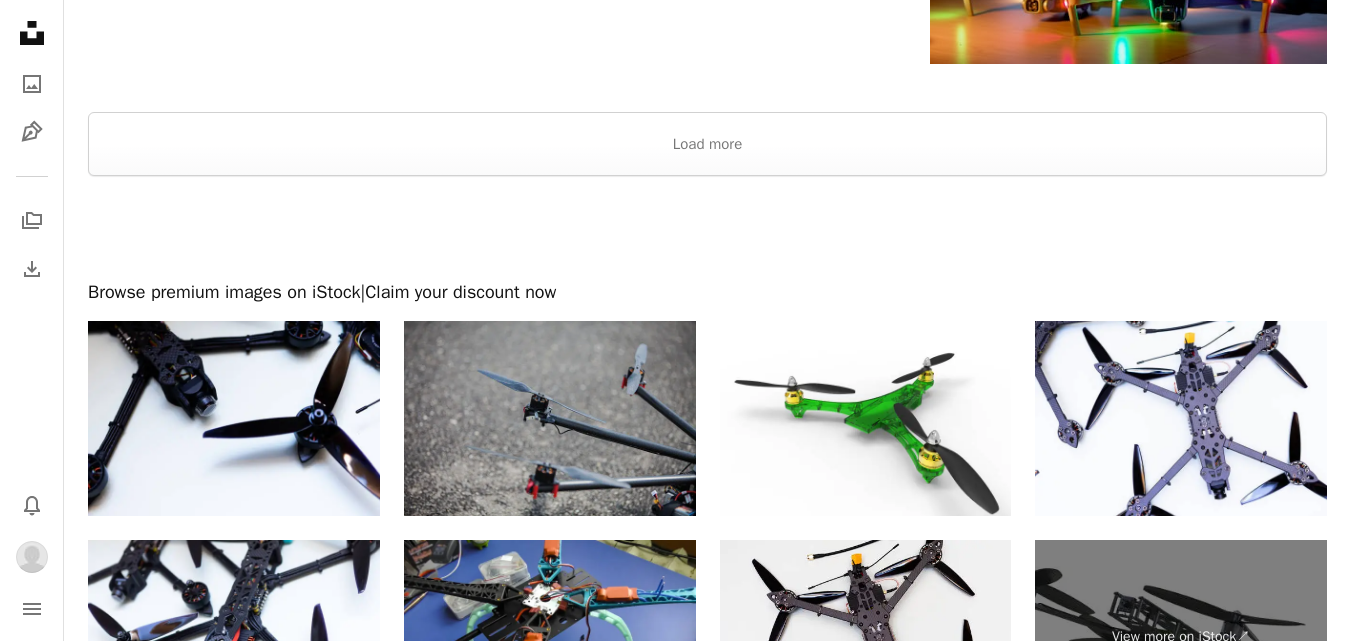 scroll, scrollTop: 3100, scrollLeft: 0, axis: vertical 